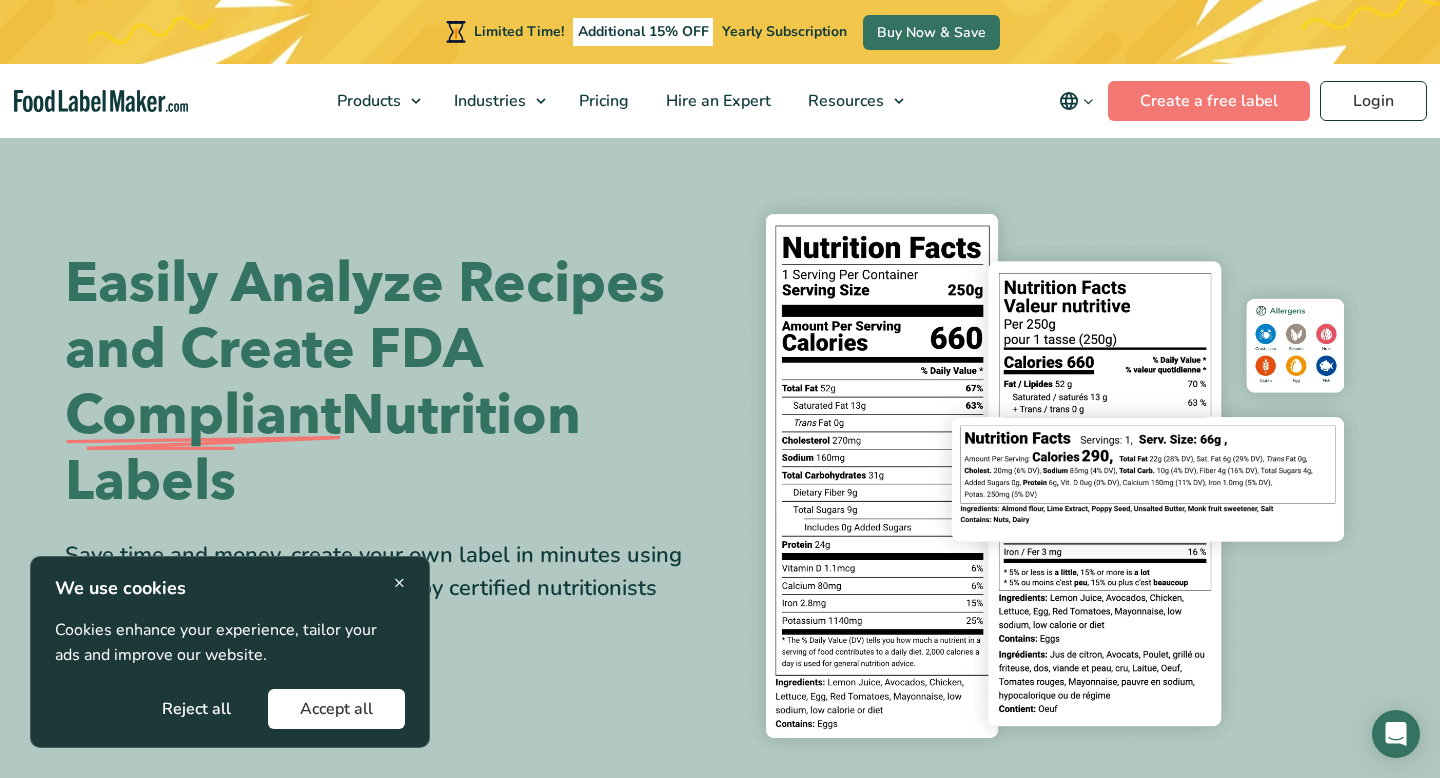 scroll, scrollTop: 0, scrollLeft: 0, axis: both 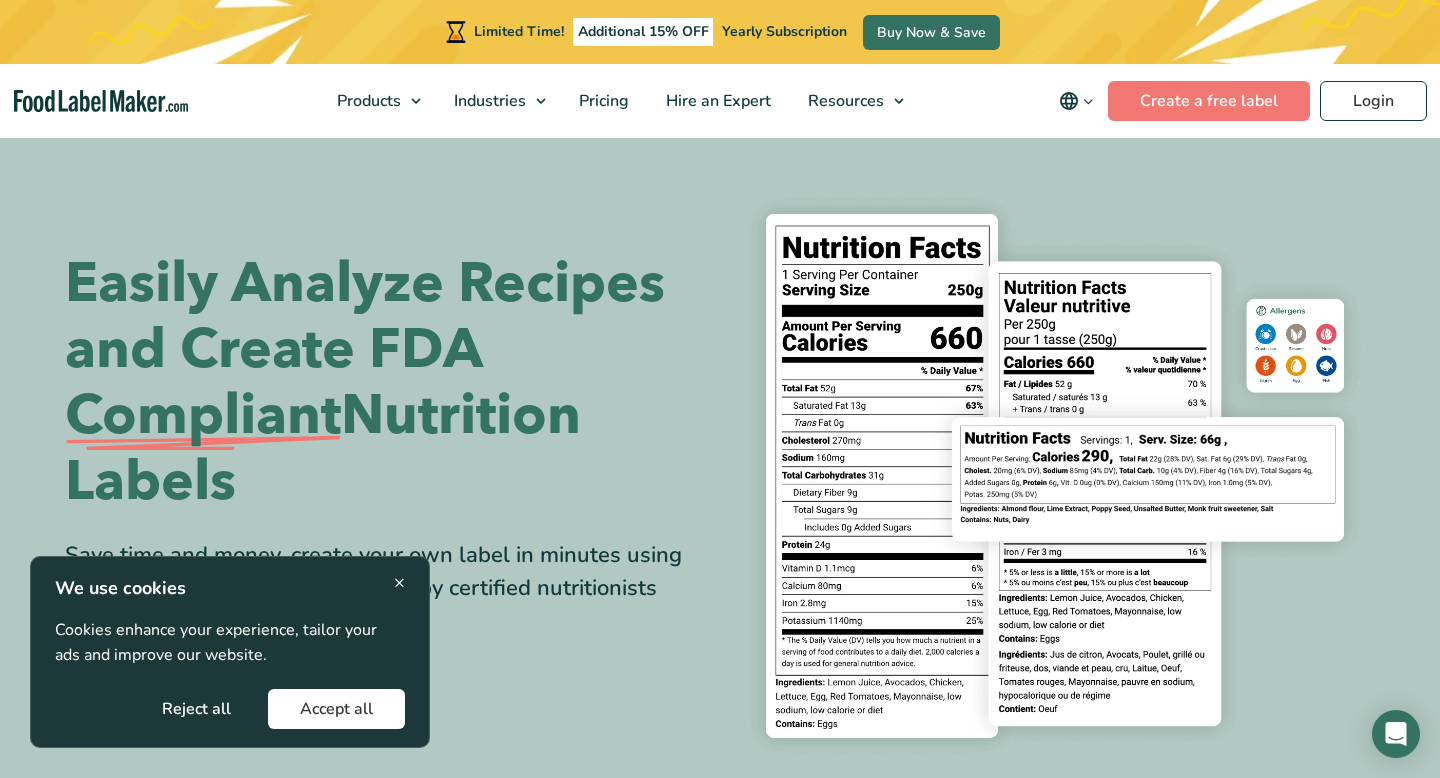 click on "Supplements Formulation & Labelling" at bounding box center (456, 198) 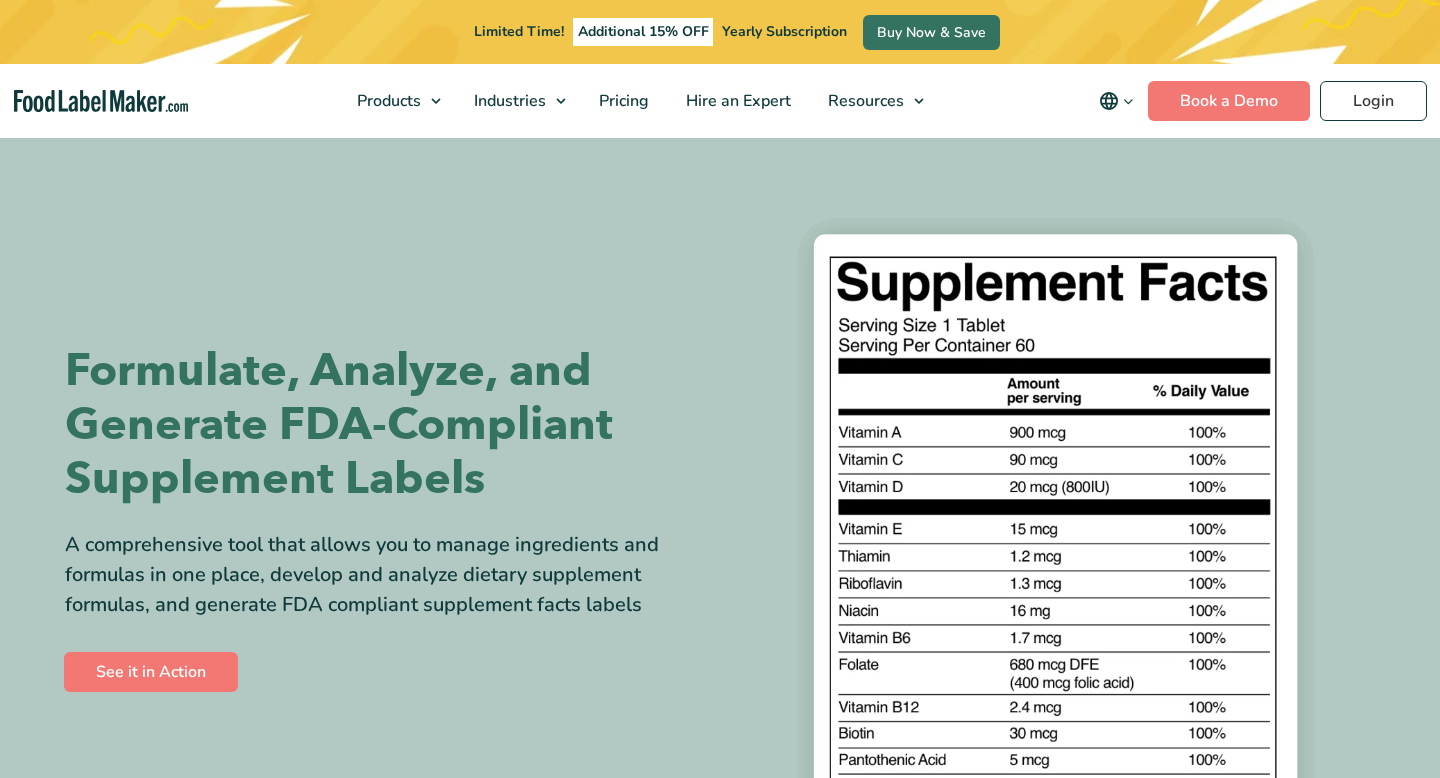scroll, scrollTop: 0, scrollLeft: 0, axis: both 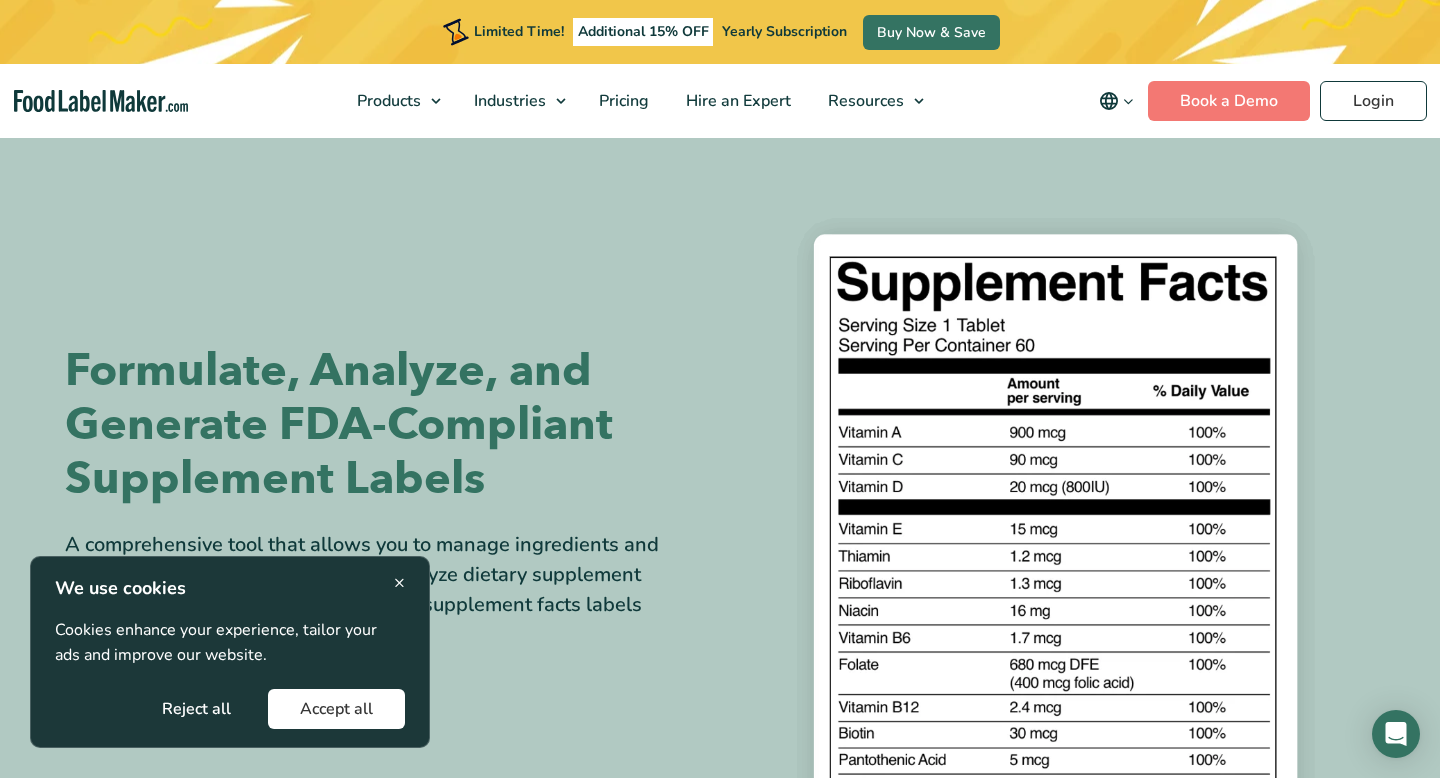 click on "Accept all" at bounding box center [336, 709] 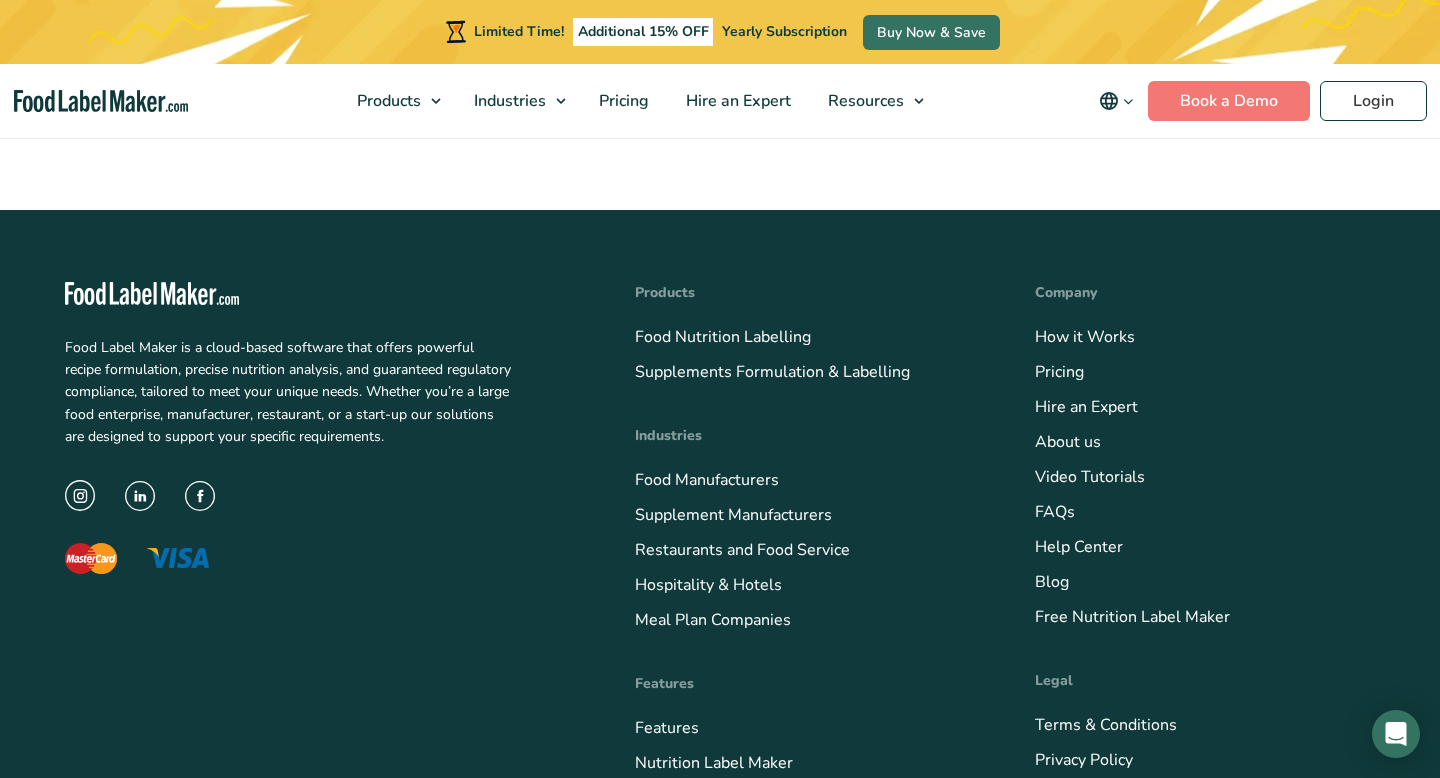 scroll, scrollTop: 6275, scrollLeft: 0, axis: vertical 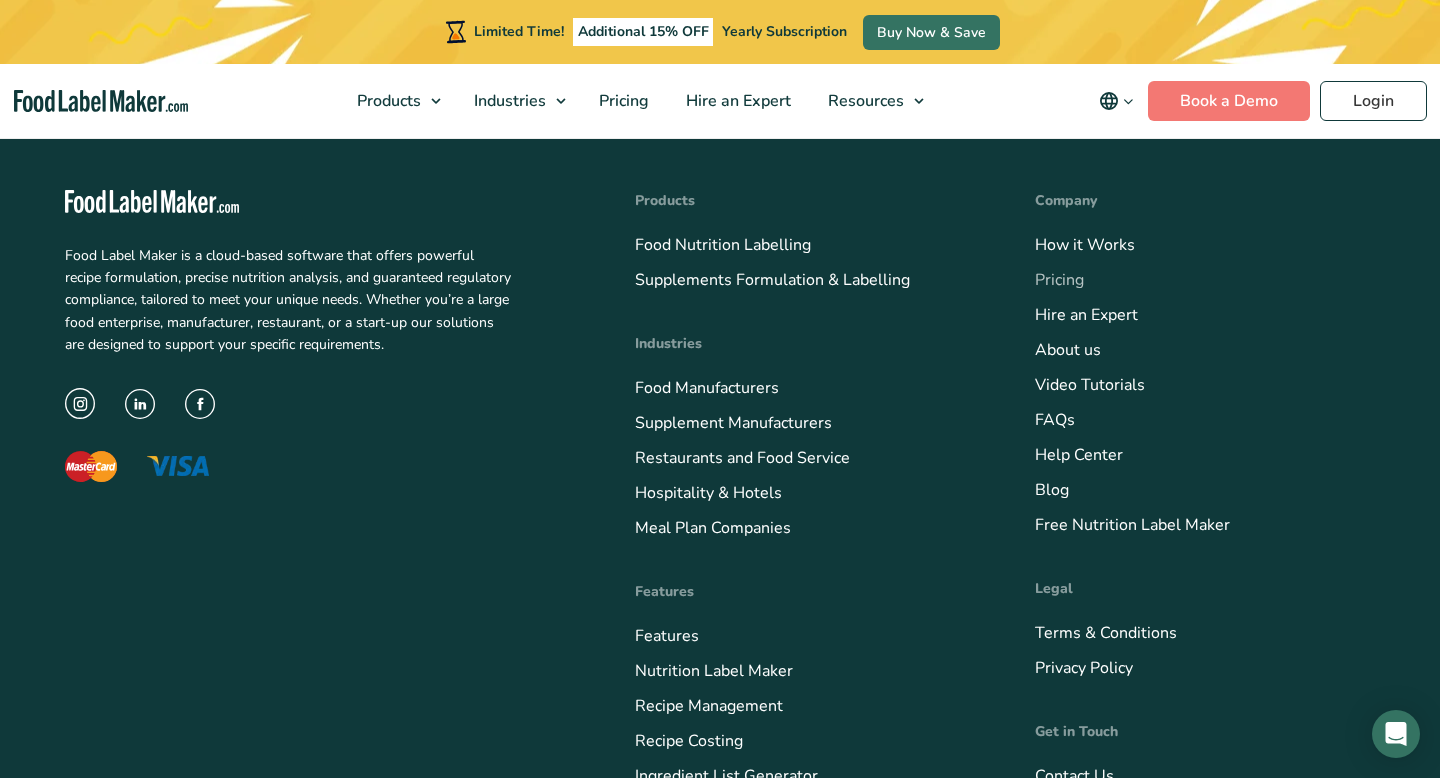 click on "Pricing" at bounding box center (1059, 280) 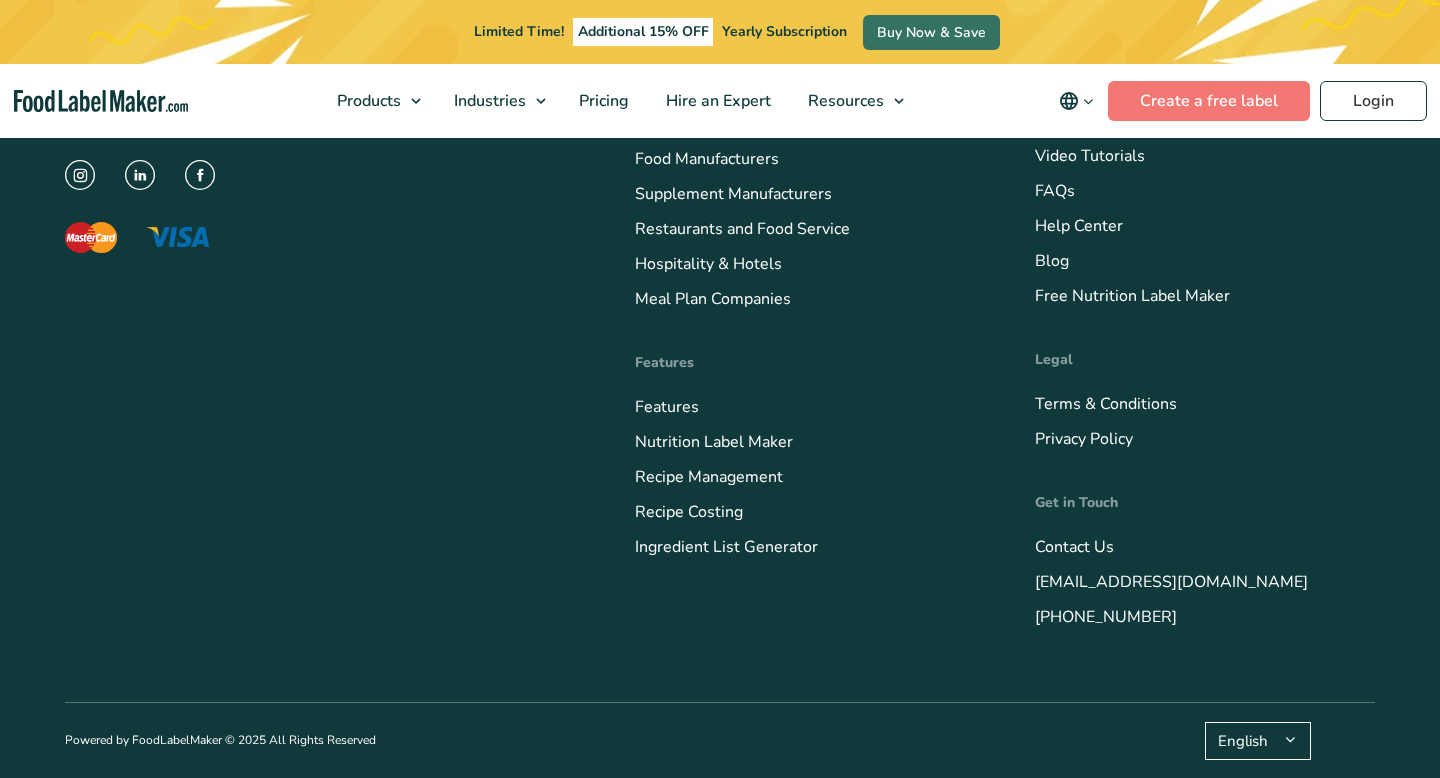 scroll, scrollTop: 8416, scrollLeft: 0, axis: vertical 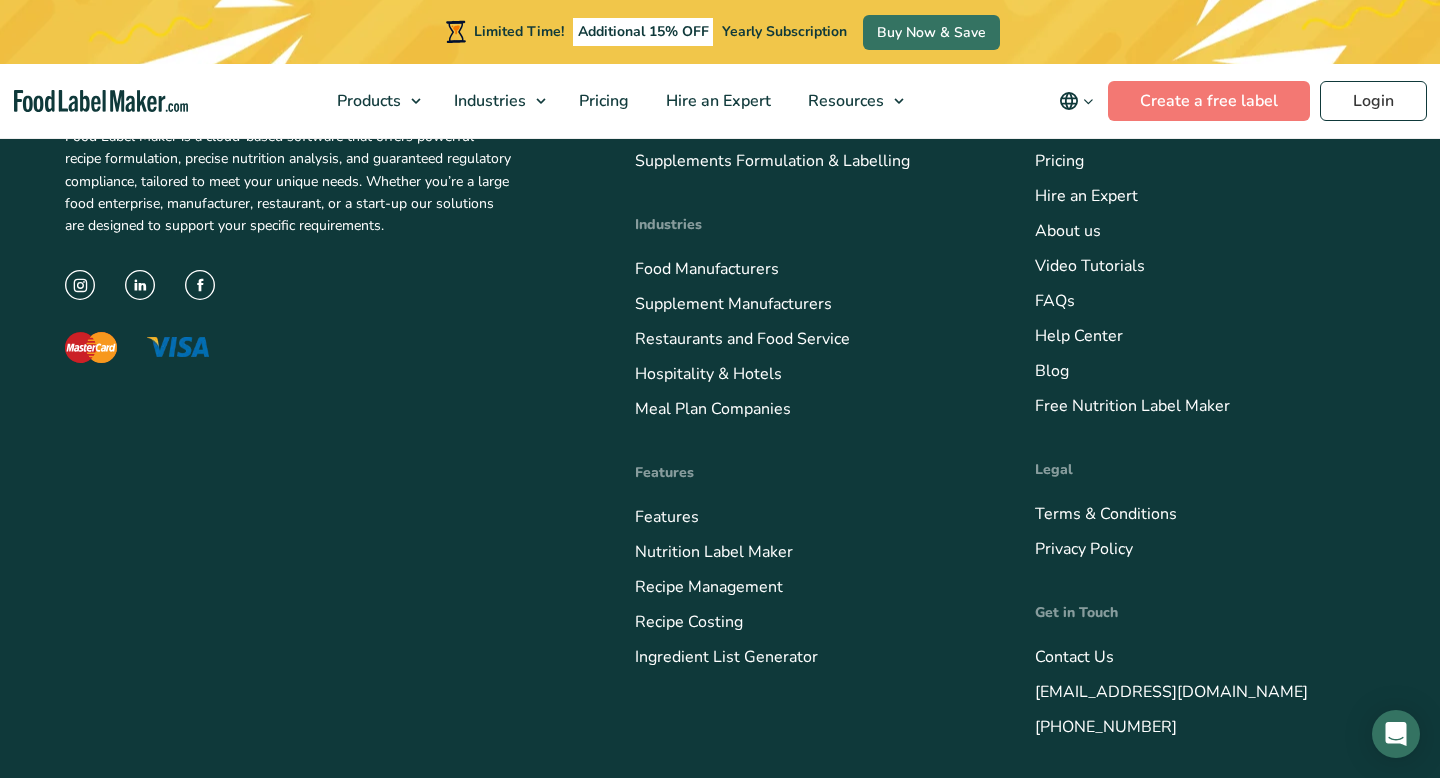 click on "See All Features" at bounding box center [885, -120] 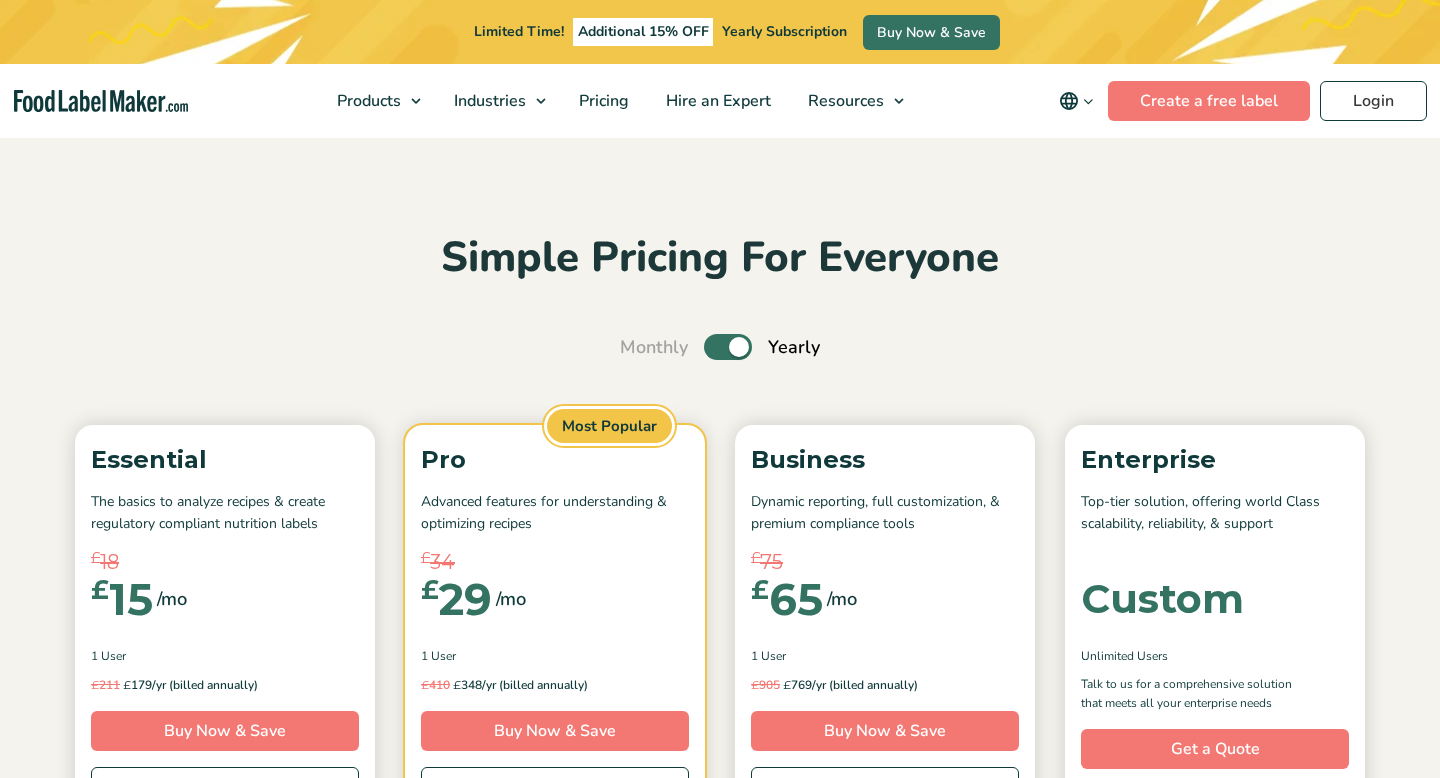 scroll, scrollTop: 0, scrollLeft: 0, axis: both 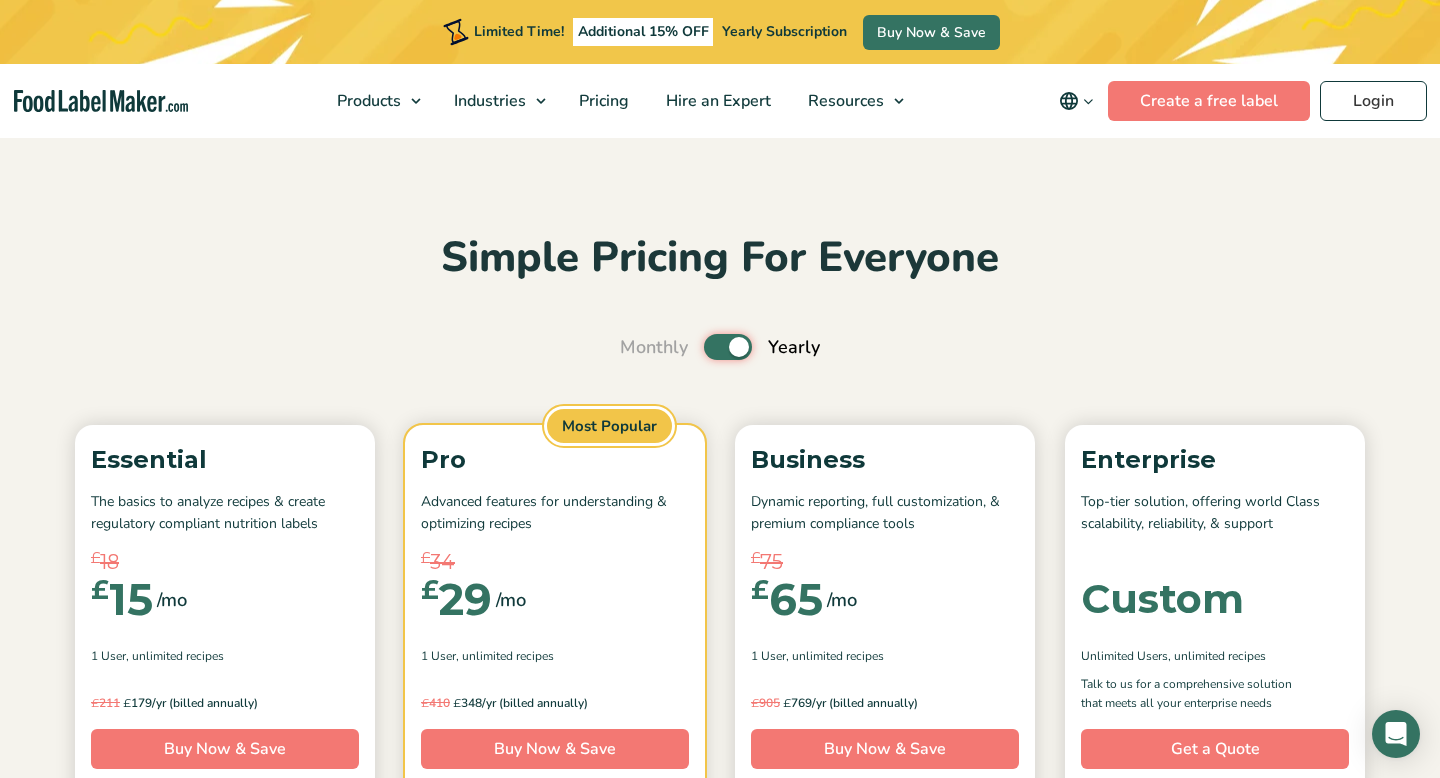 click on "Toggle" at bounding box center [630, 347] 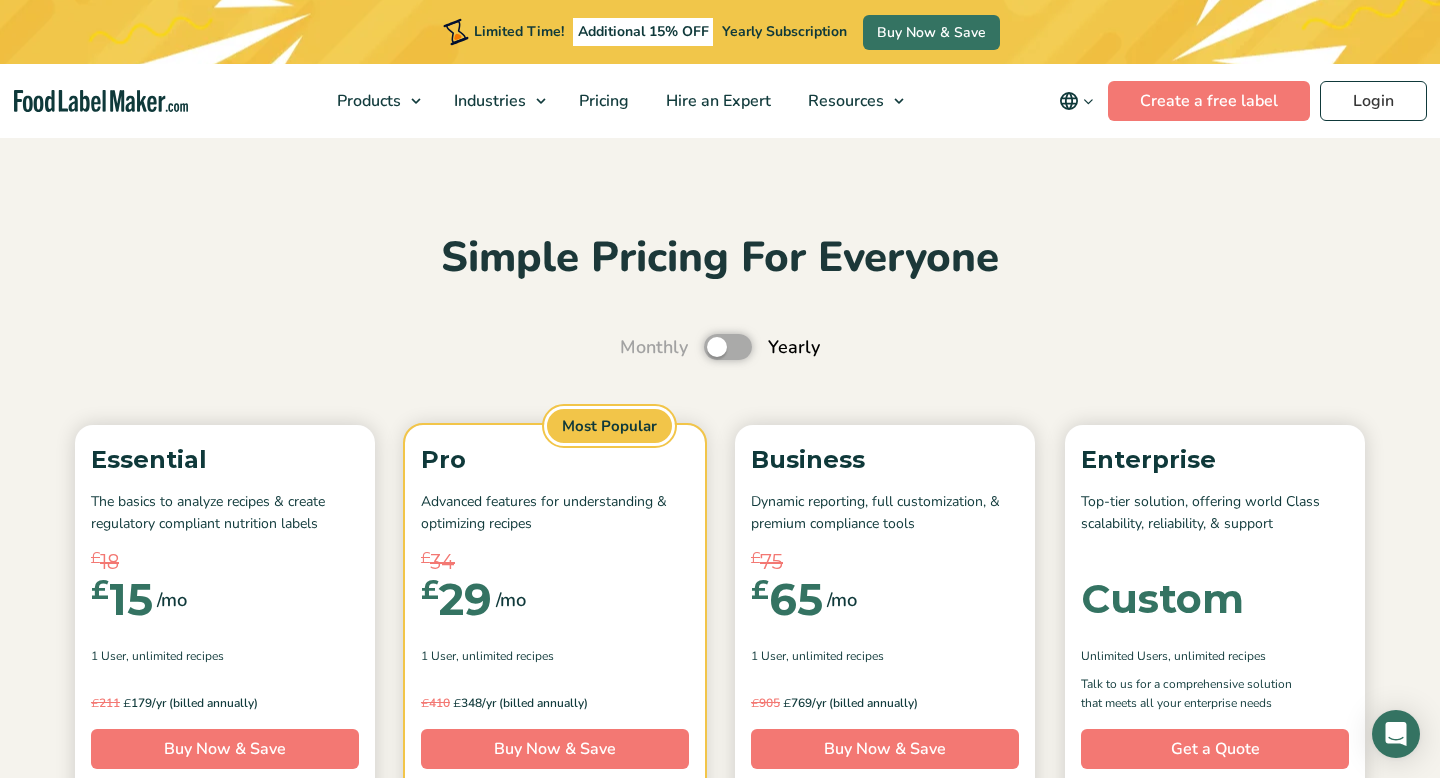 click on "Toggle" at bounding box center [630, 347] 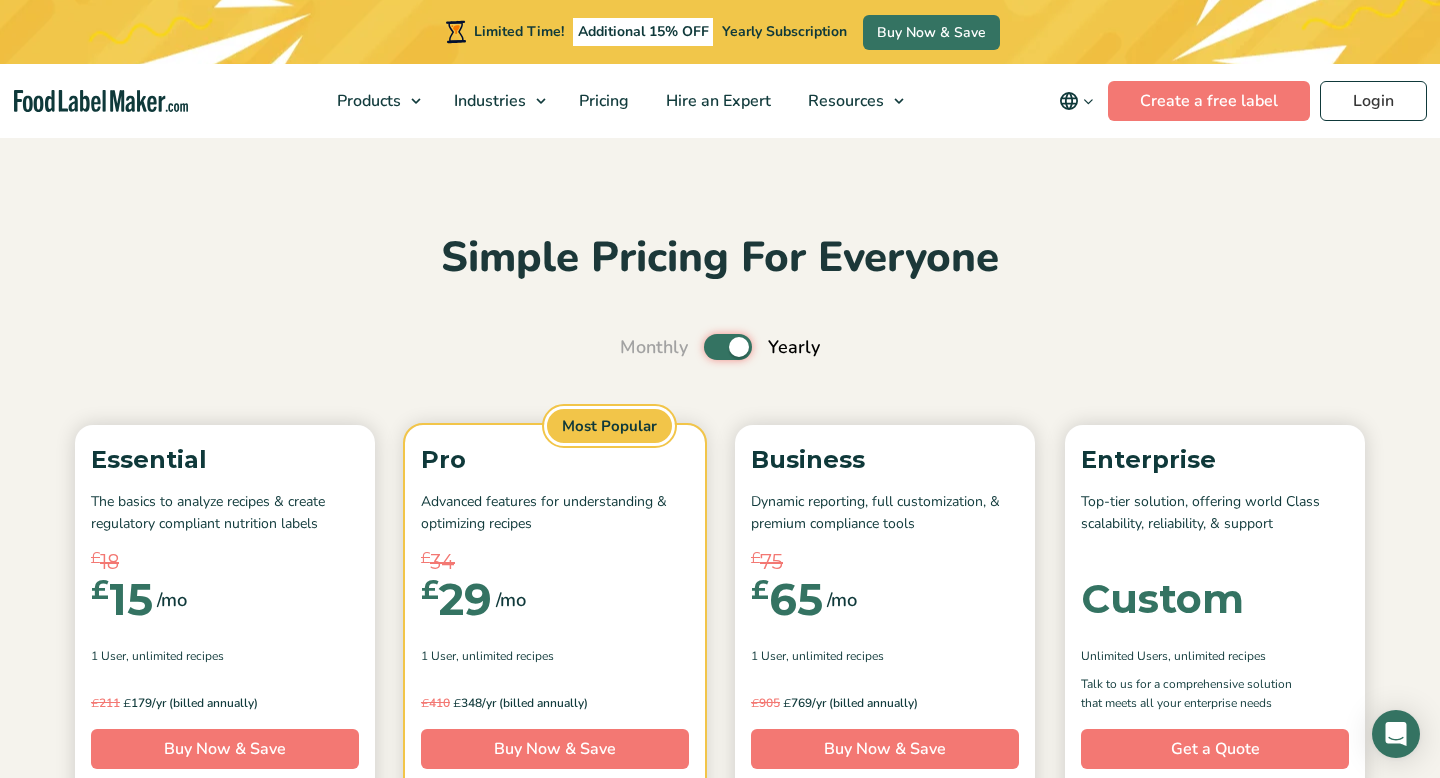click on "Toggle" at bounding box center (728, 347) 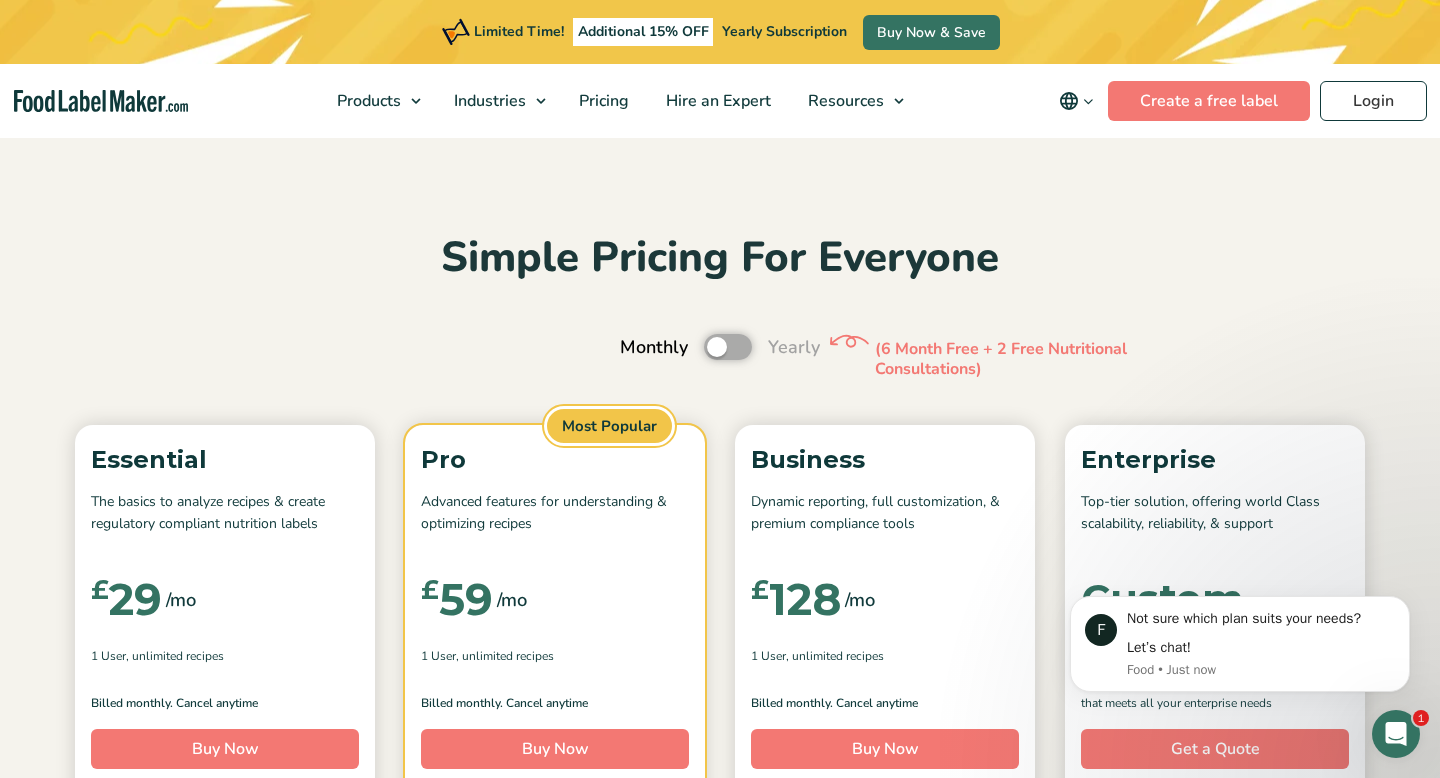 scroll, scrollTop: 0, scrollLeft: 0, axis: both 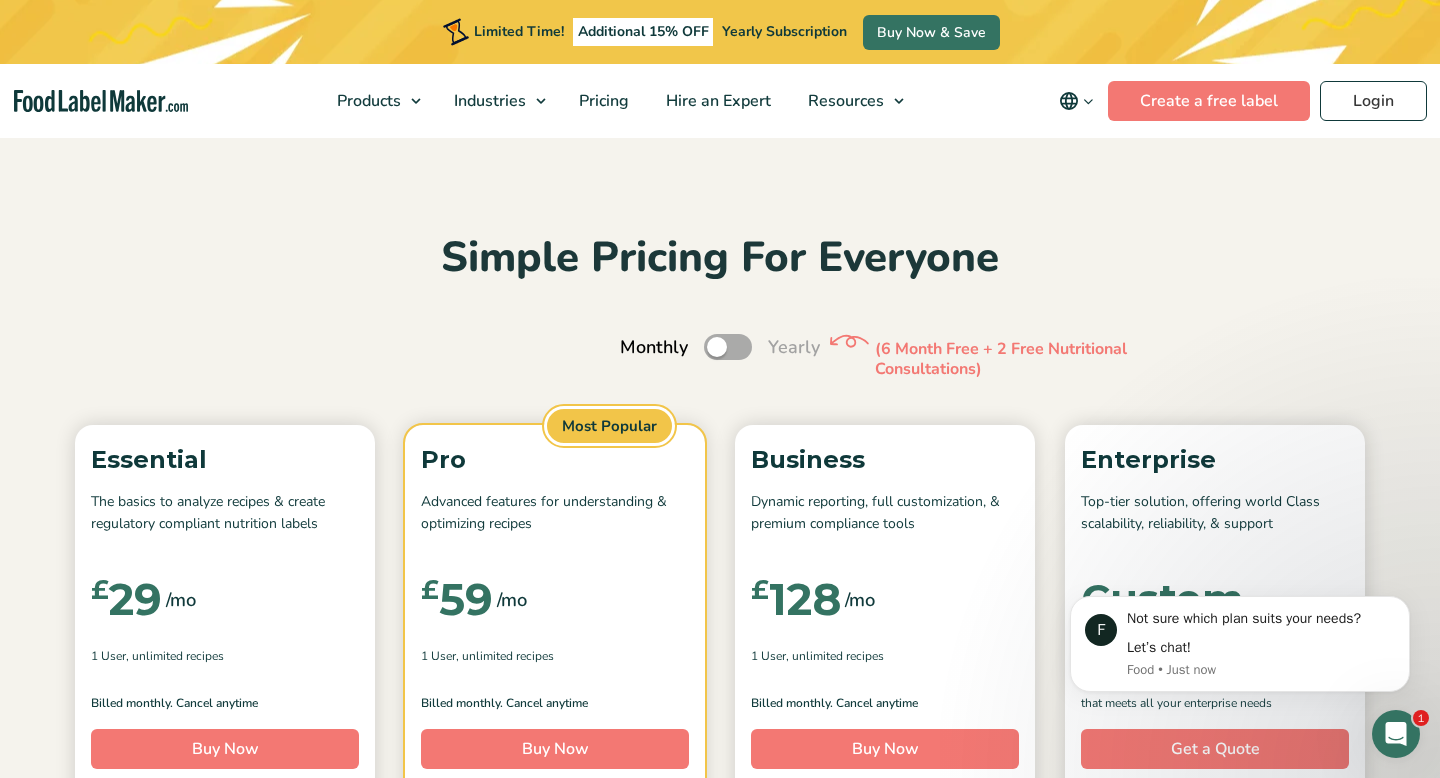 click on "Toggle" at bounding box center (728, 347) 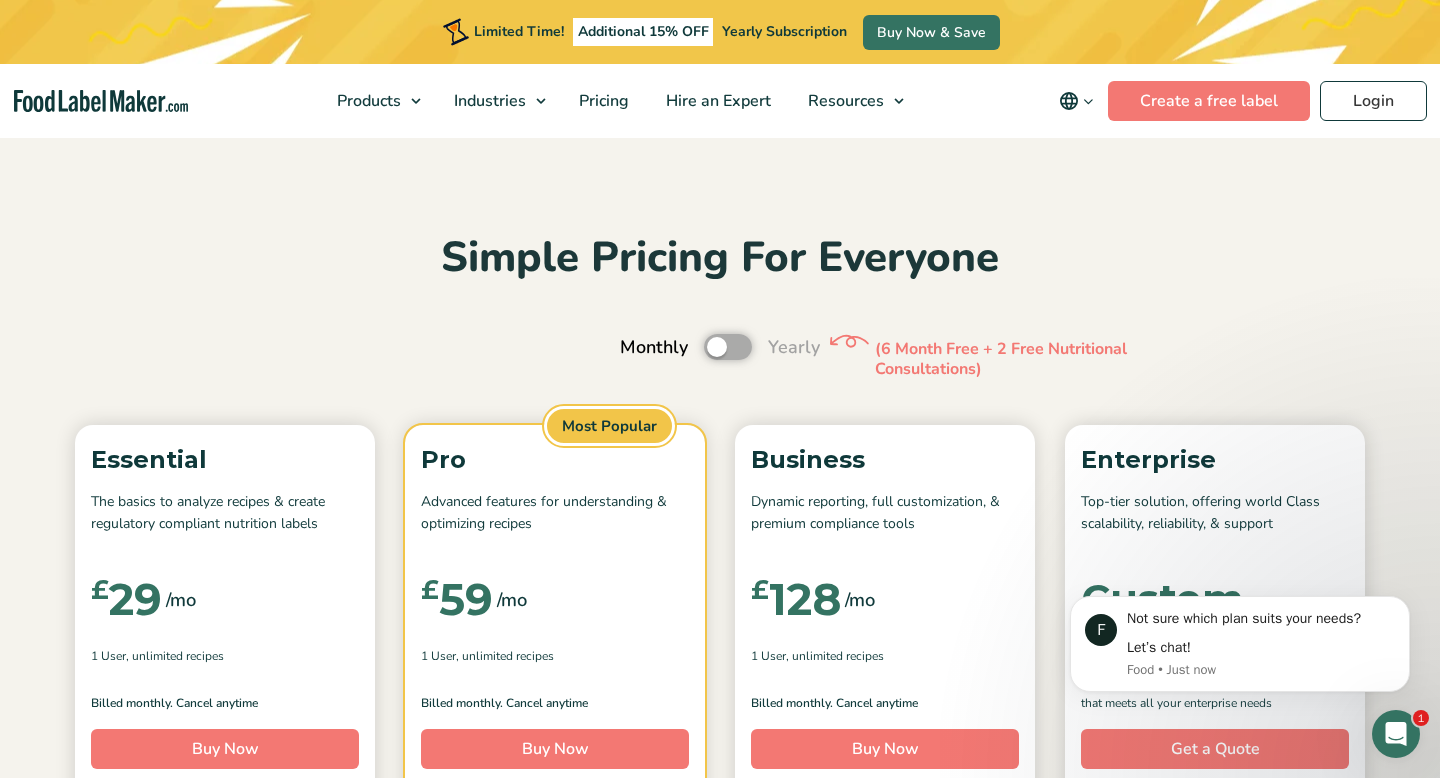 click on "Toggle" at bounding box center [630, 347] 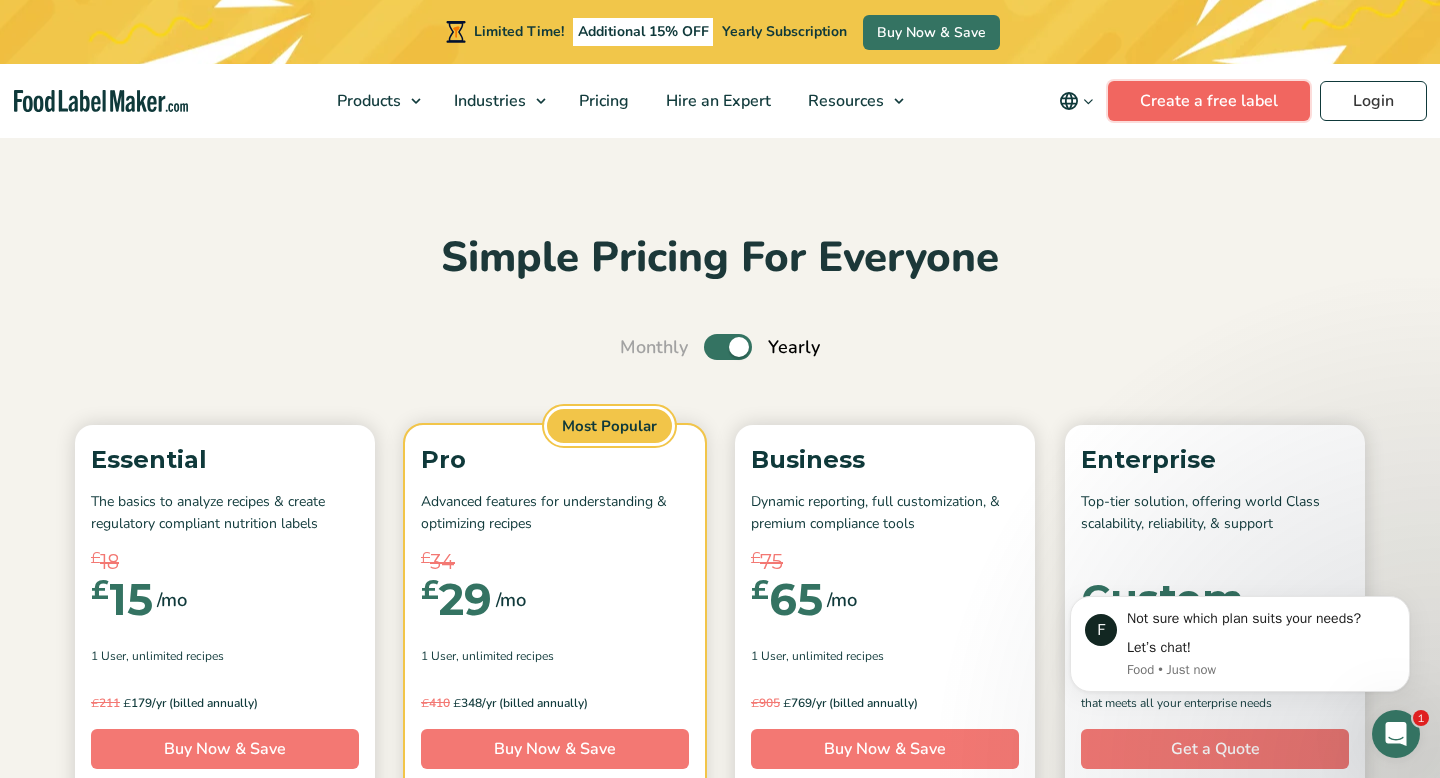click on "Create a free label" at bounding box center [1209, 101] 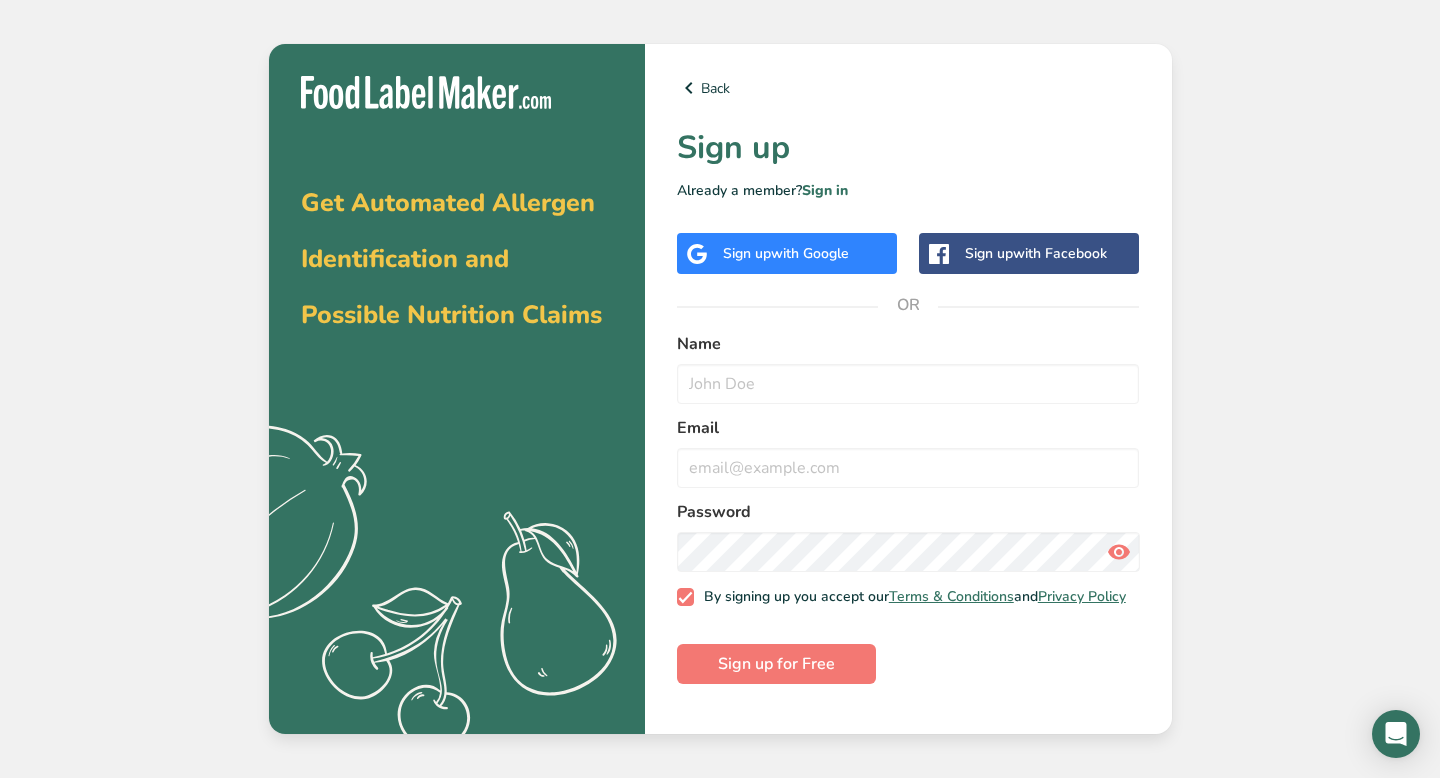 scroll, scrollTop: 0, scrollLeft: 0, axis: both 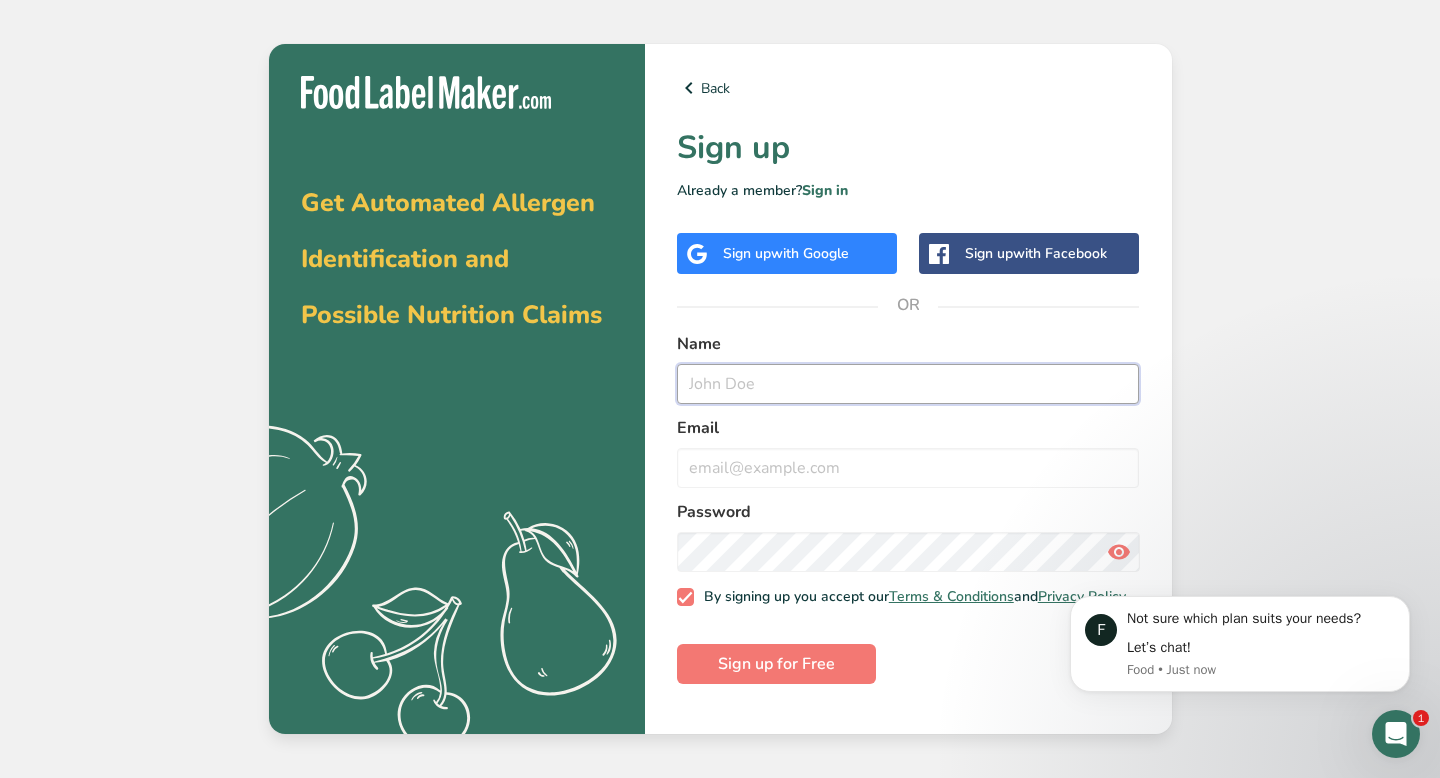 click at bounding box center [908, 384] 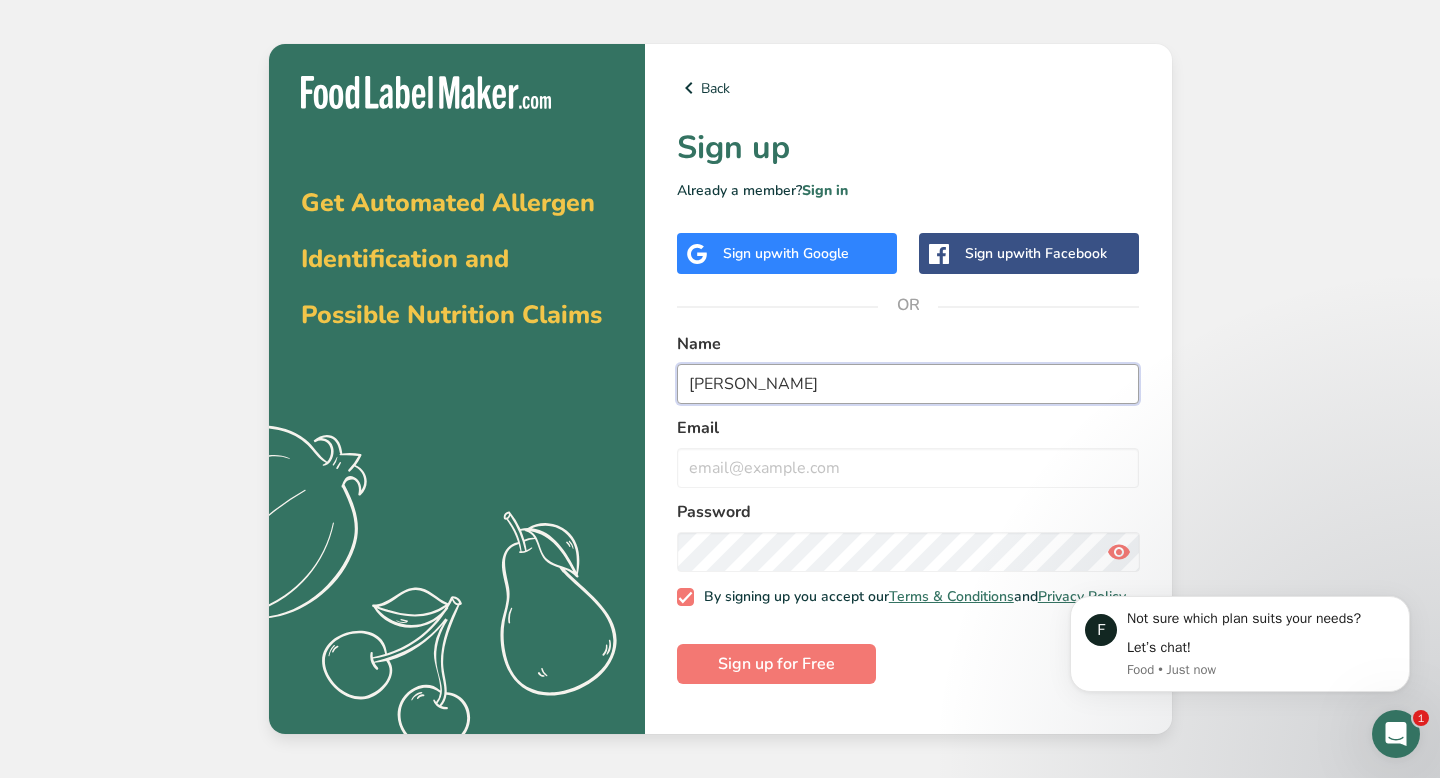 type on "[PERSON_NAME]" 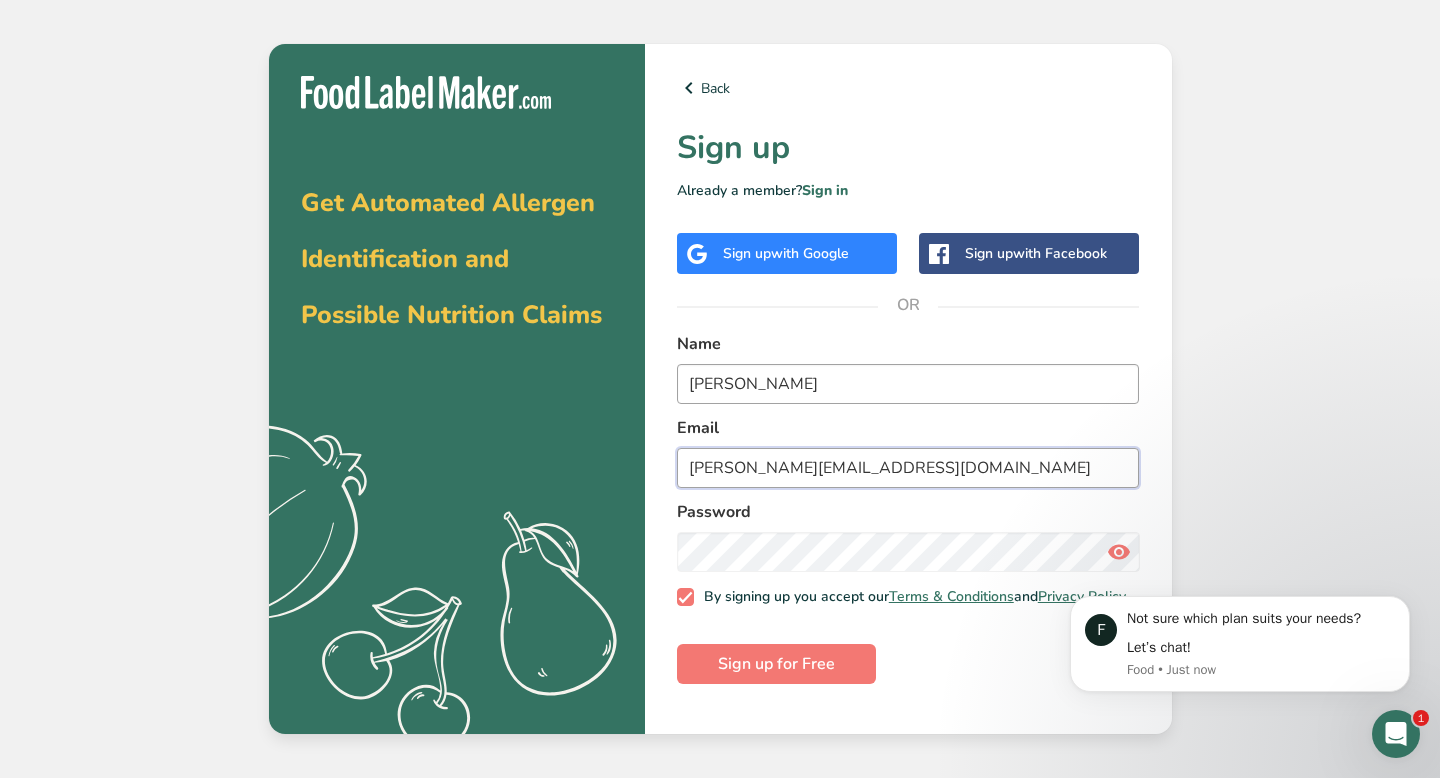 type on "[PERSON_NAME][EMAIL_ADDRESS][DOMAIN_NAME]" 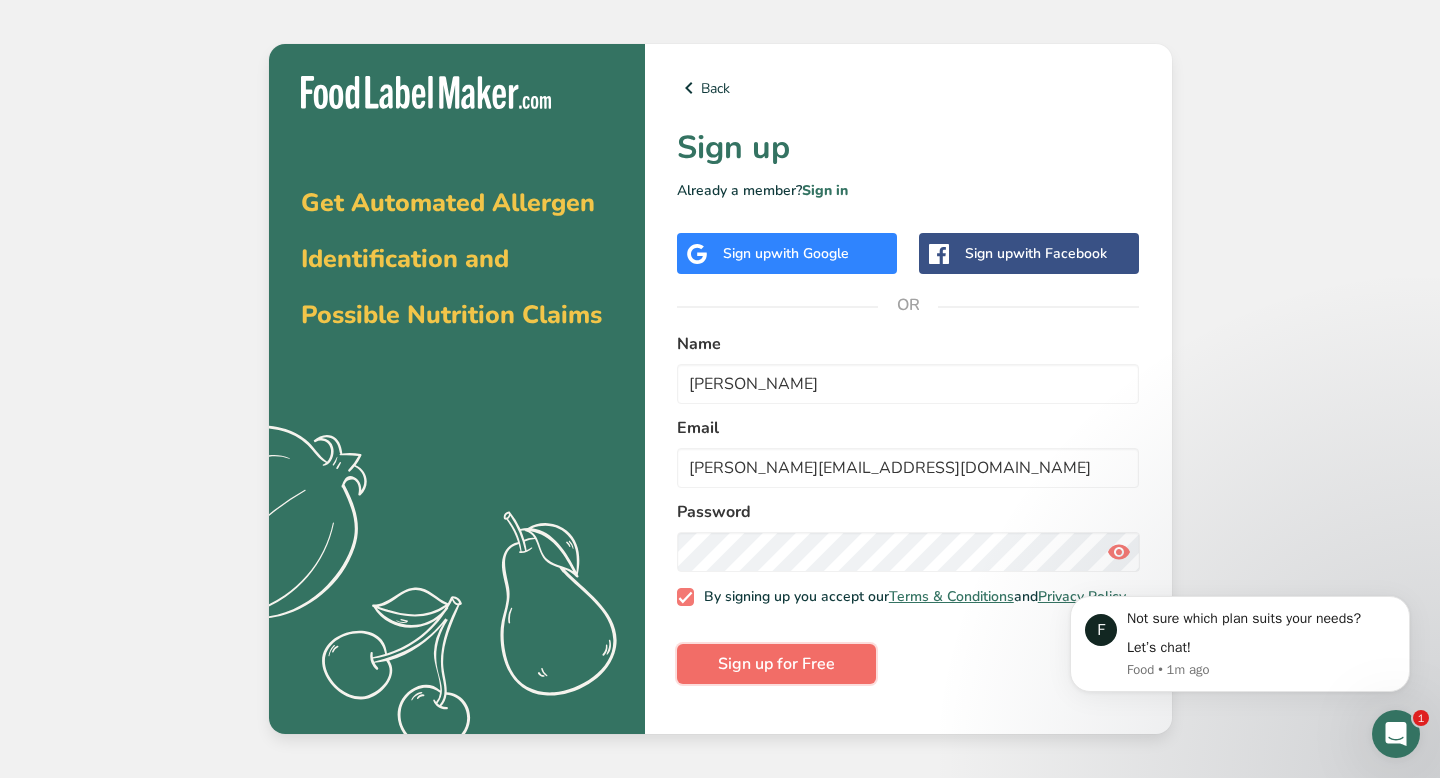 click on "Sign up for Free" at bounding box center [776, 664] 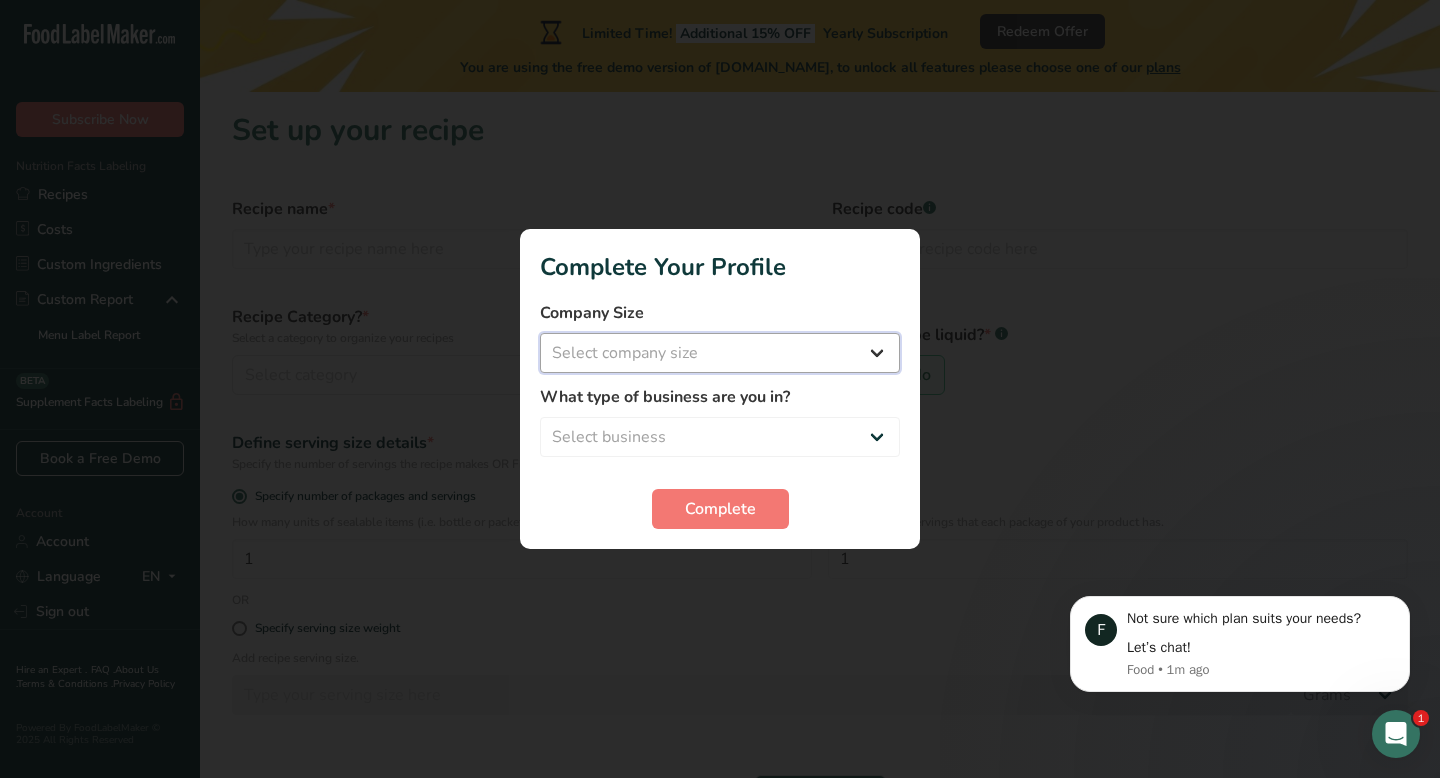 click on "Select company size
Fewer than 10 Employees
10 to 50 Employees
51 to 500 Employees
Over 500 Employees" at bounding box center (720, 353) 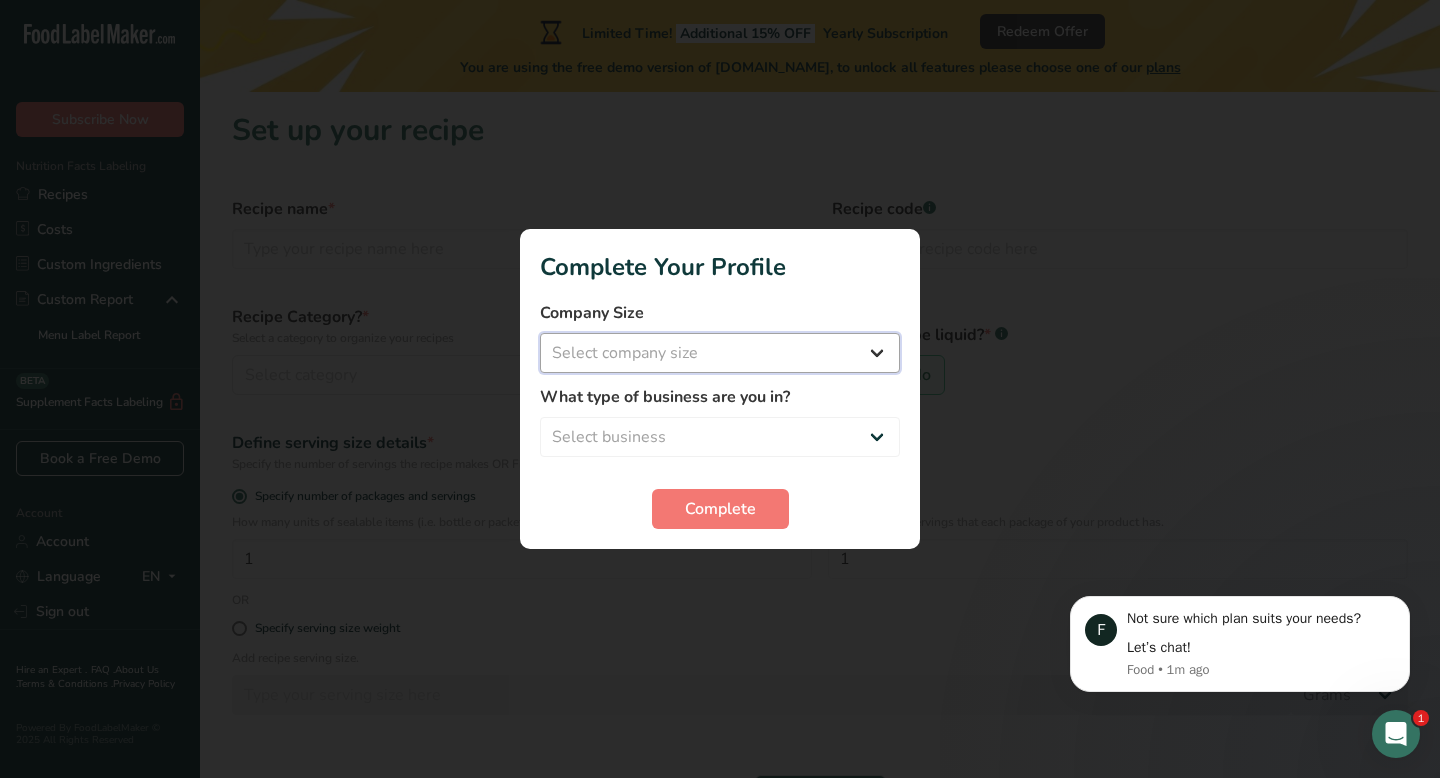 select on "1" 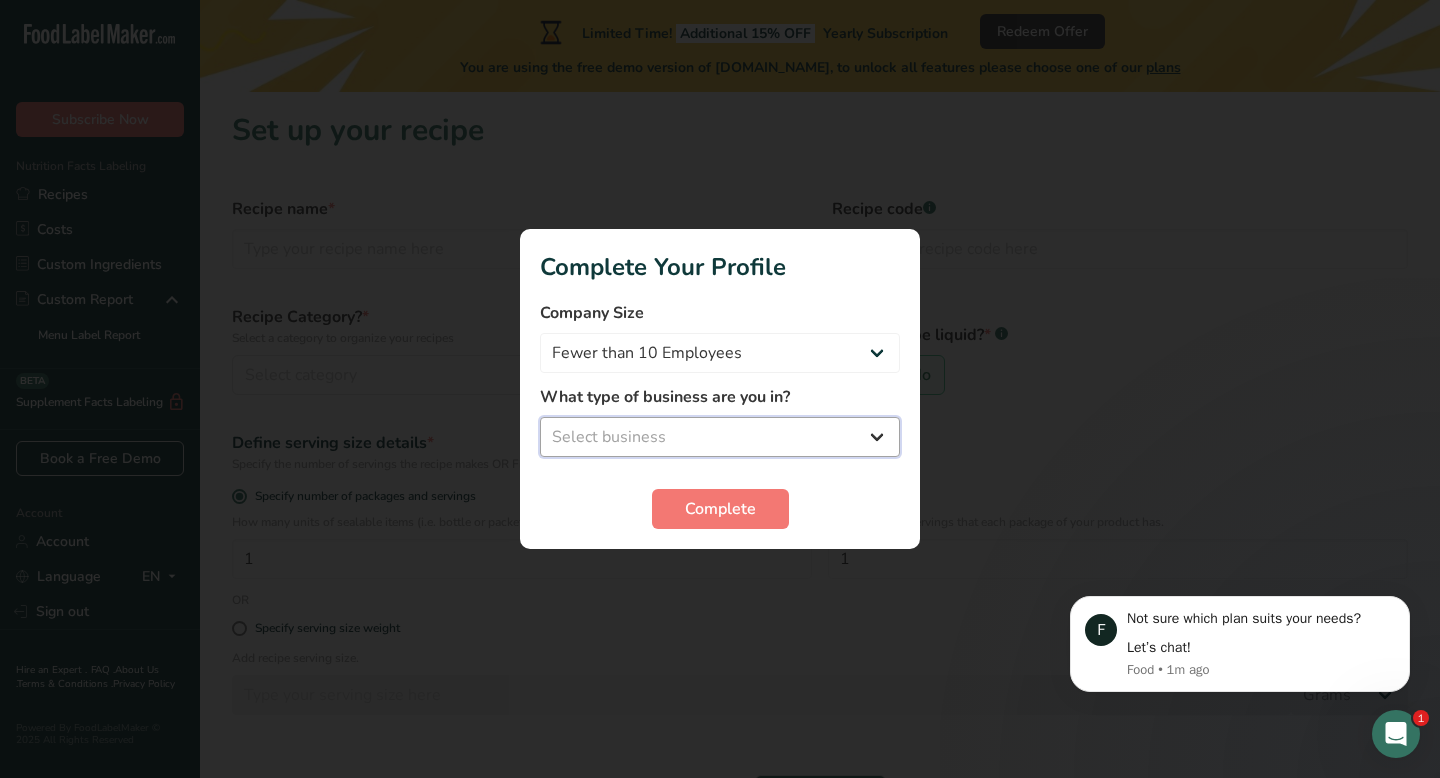 click on "Select business
Packaged Food Manufacturer
Restaurant & Cafe
Bakery
Meal Plans & Catering Company
Nutritionist
Food Blogger
Personal Trainer
Other" at bounding box center [720, 437] 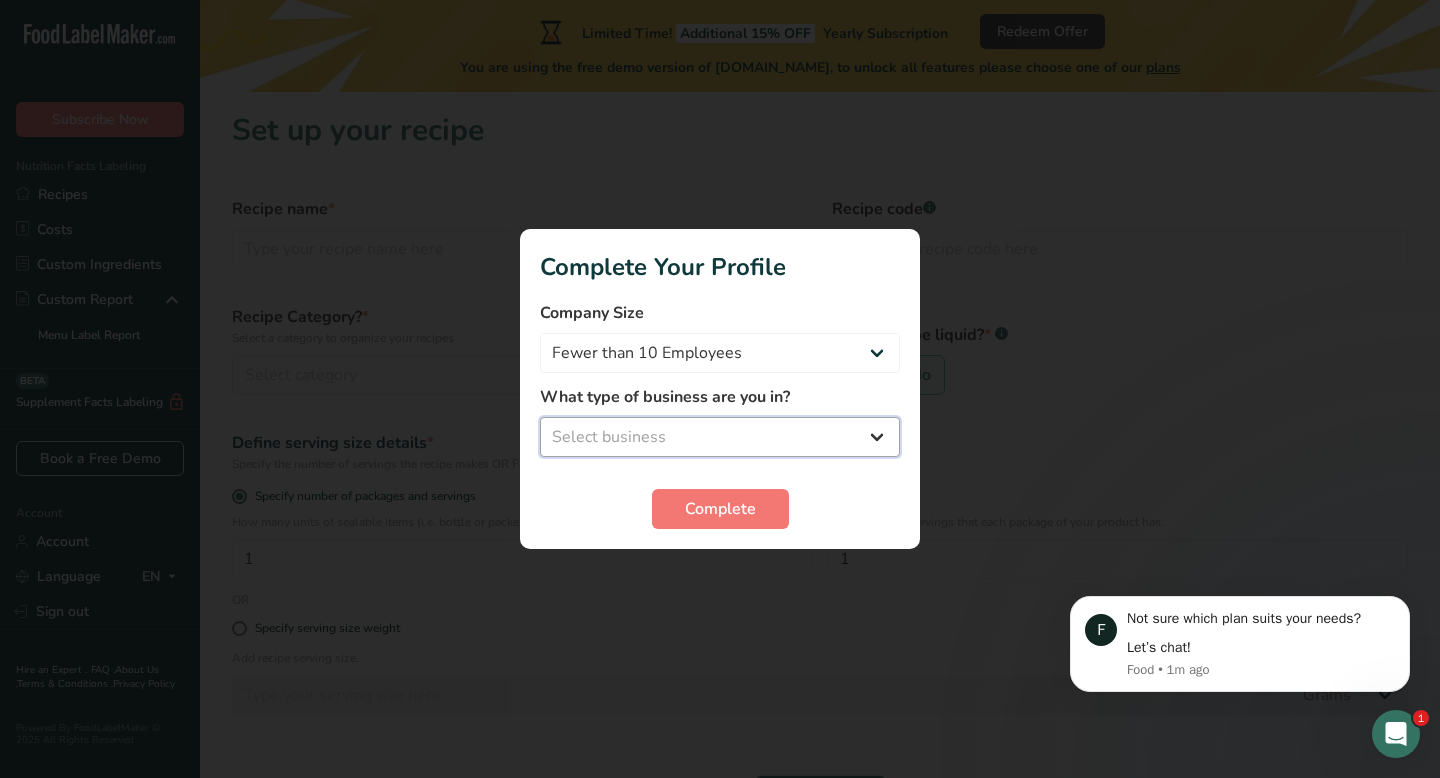 select on "8" 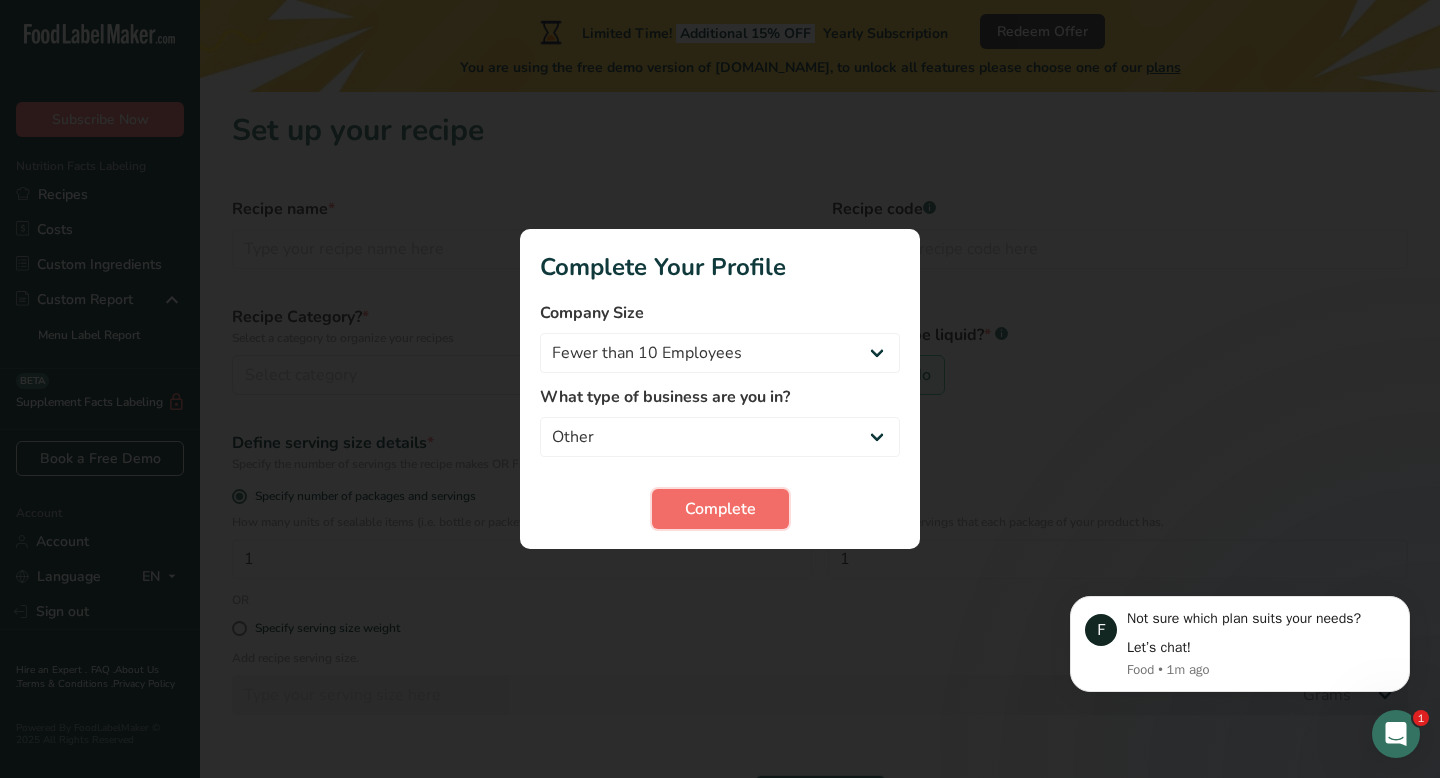 click on "Complete" at bounding box center (720, 509) 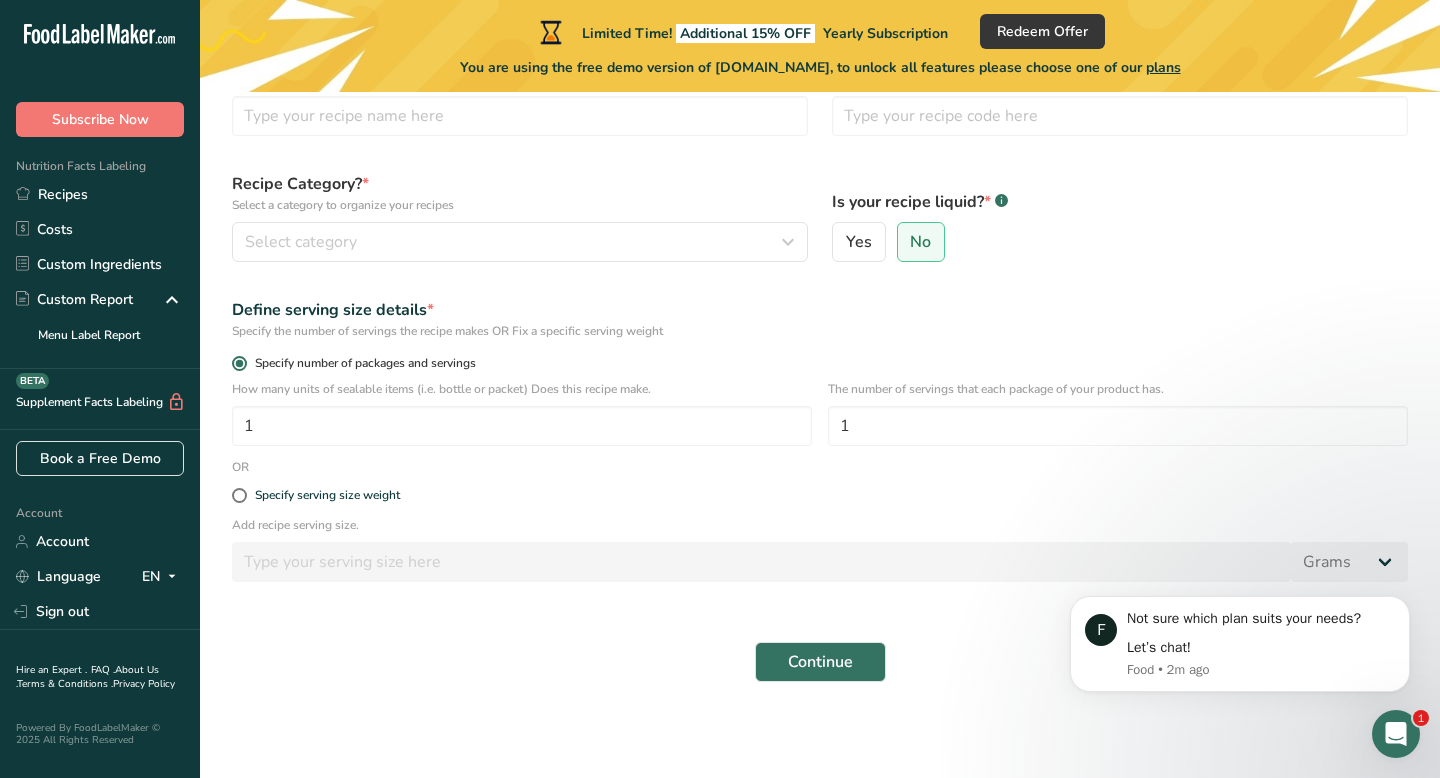 scroll, scrollTop: 0, scrollLeft: 0, axis: both 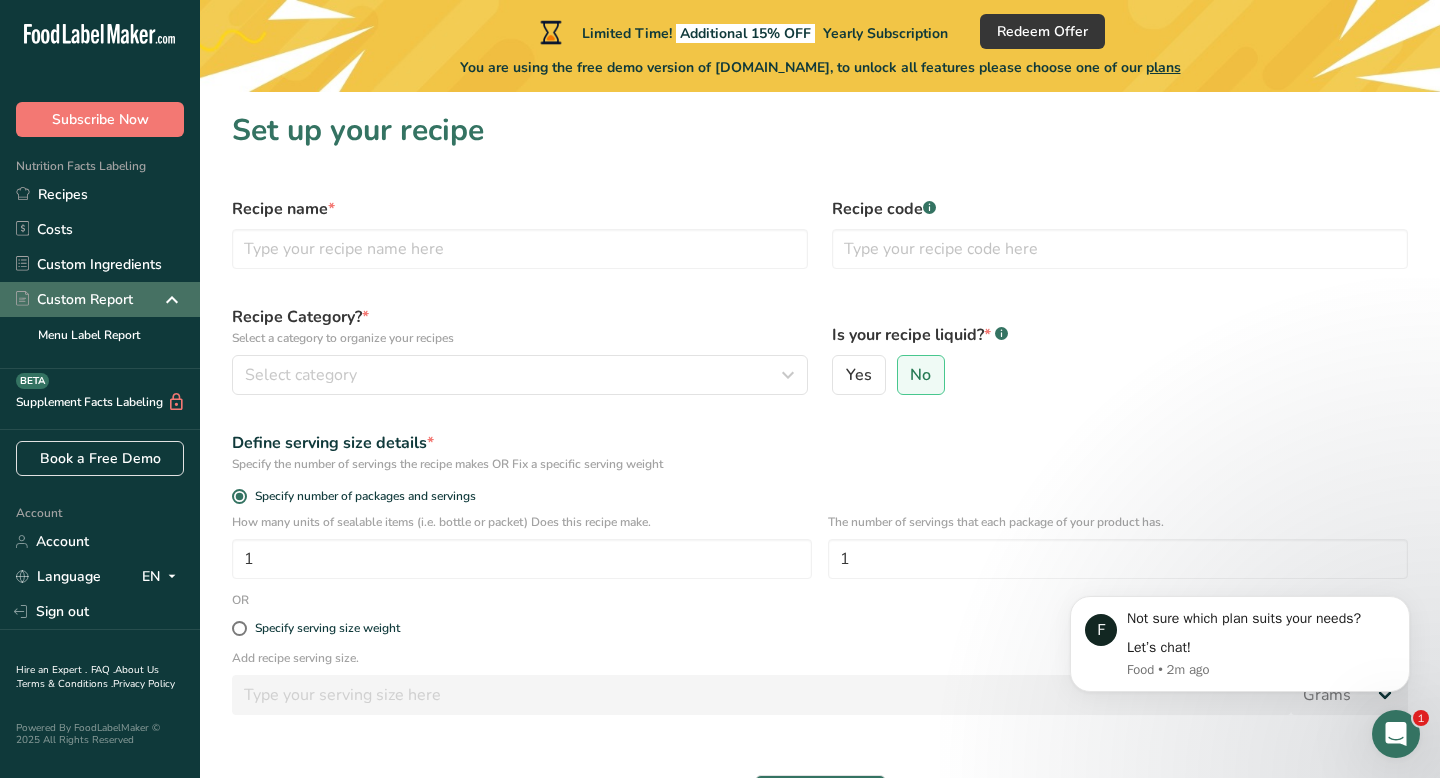 click at bounding box center (172, 300) 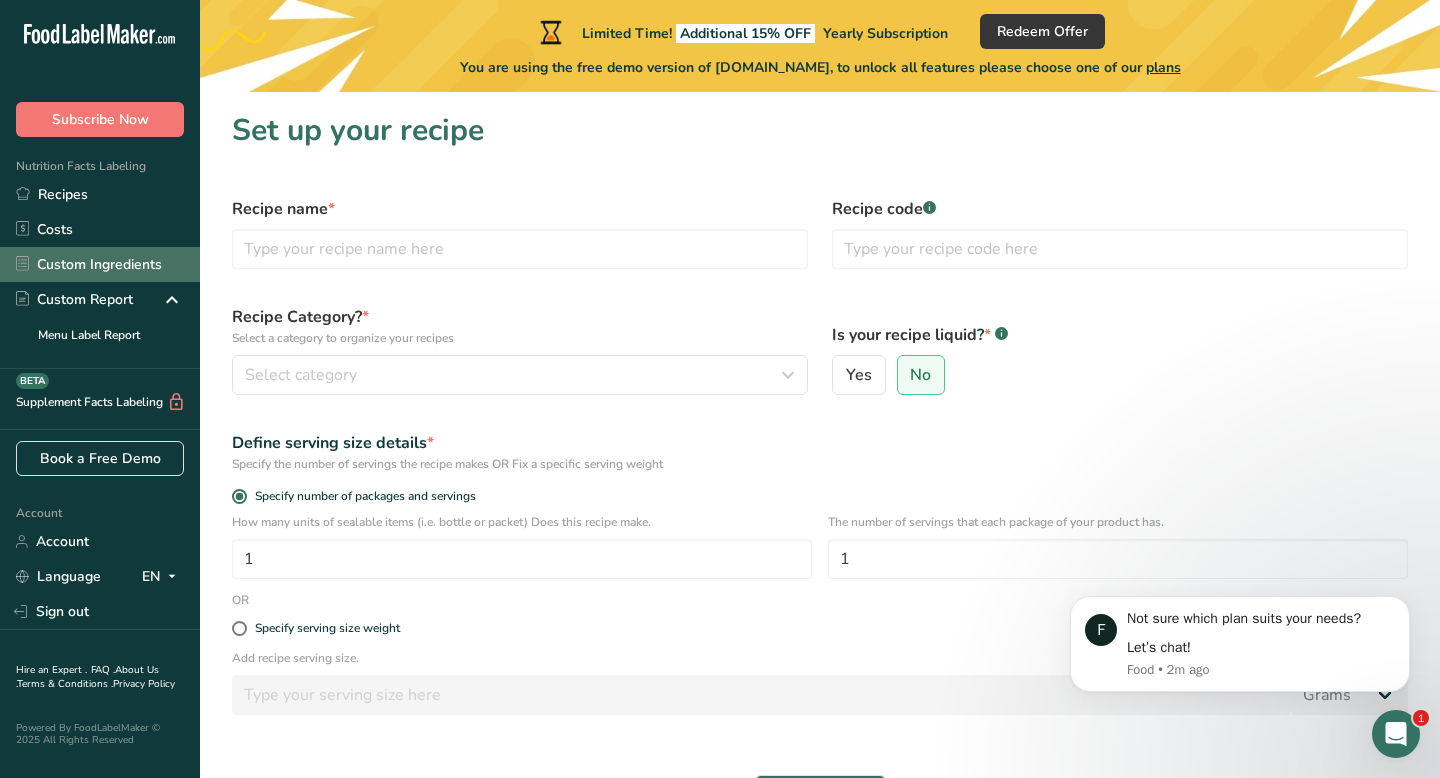 click on "Custom Ingredients" at bounding box center (100, 264) 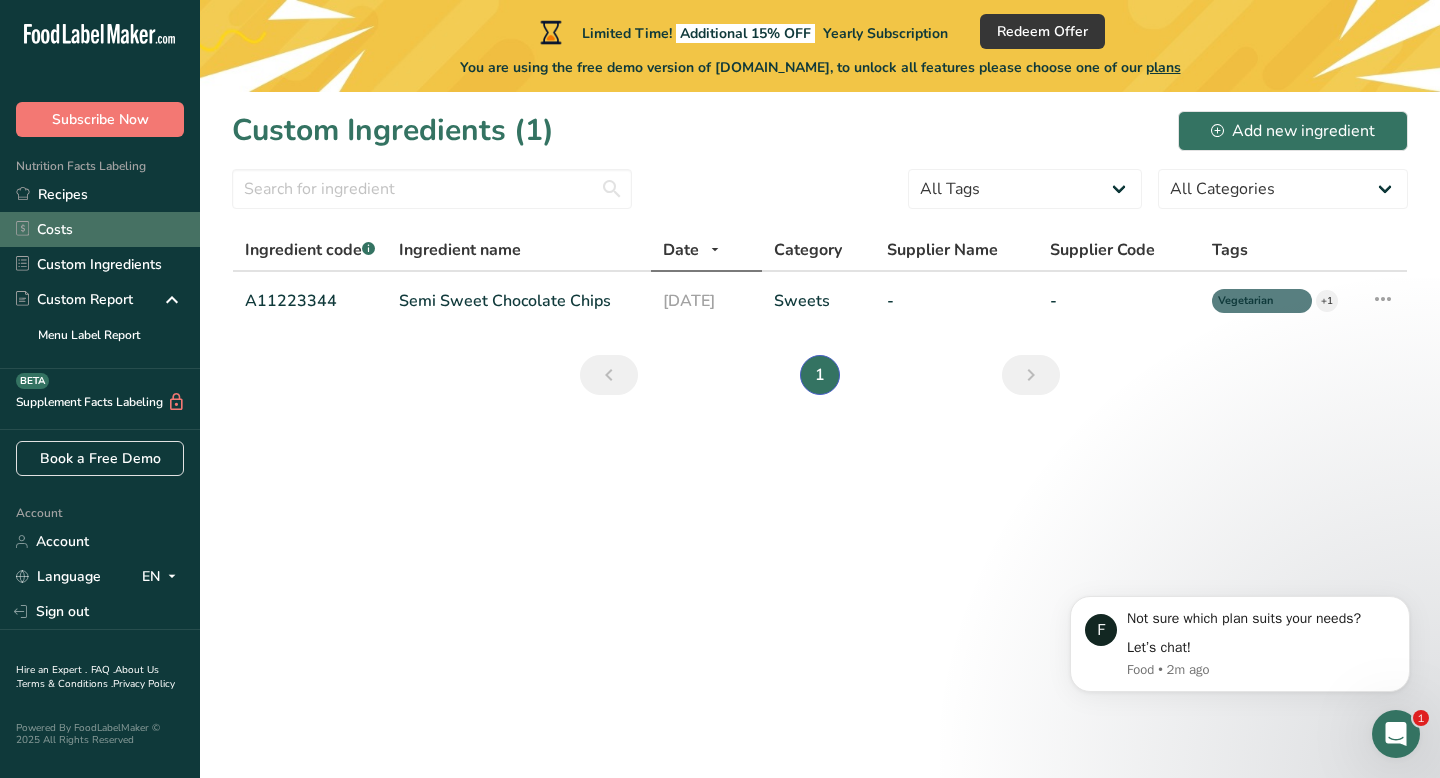 click on "Costs" at bounding box center [100, 229] 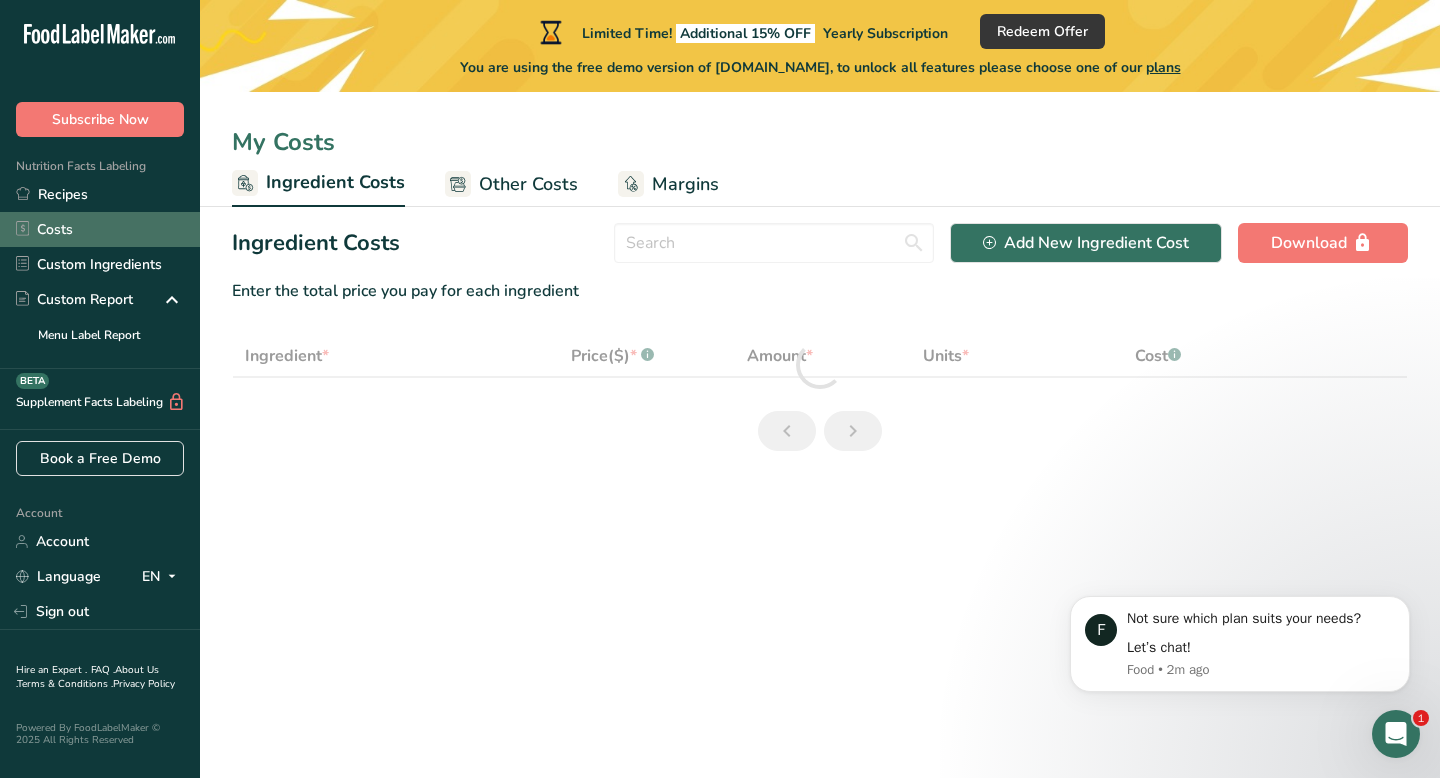 select on "1" 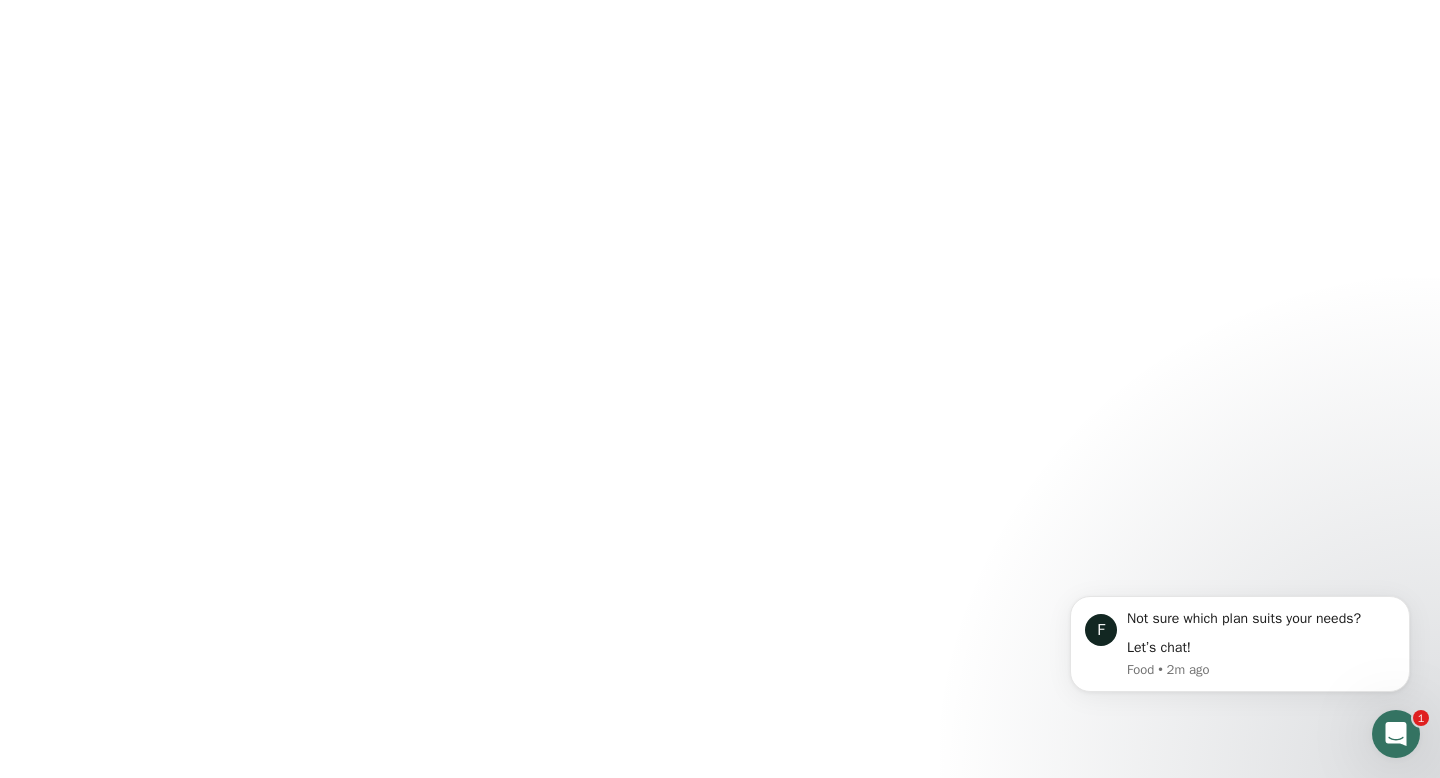 type on "sarah.brewin@hotmail.com" 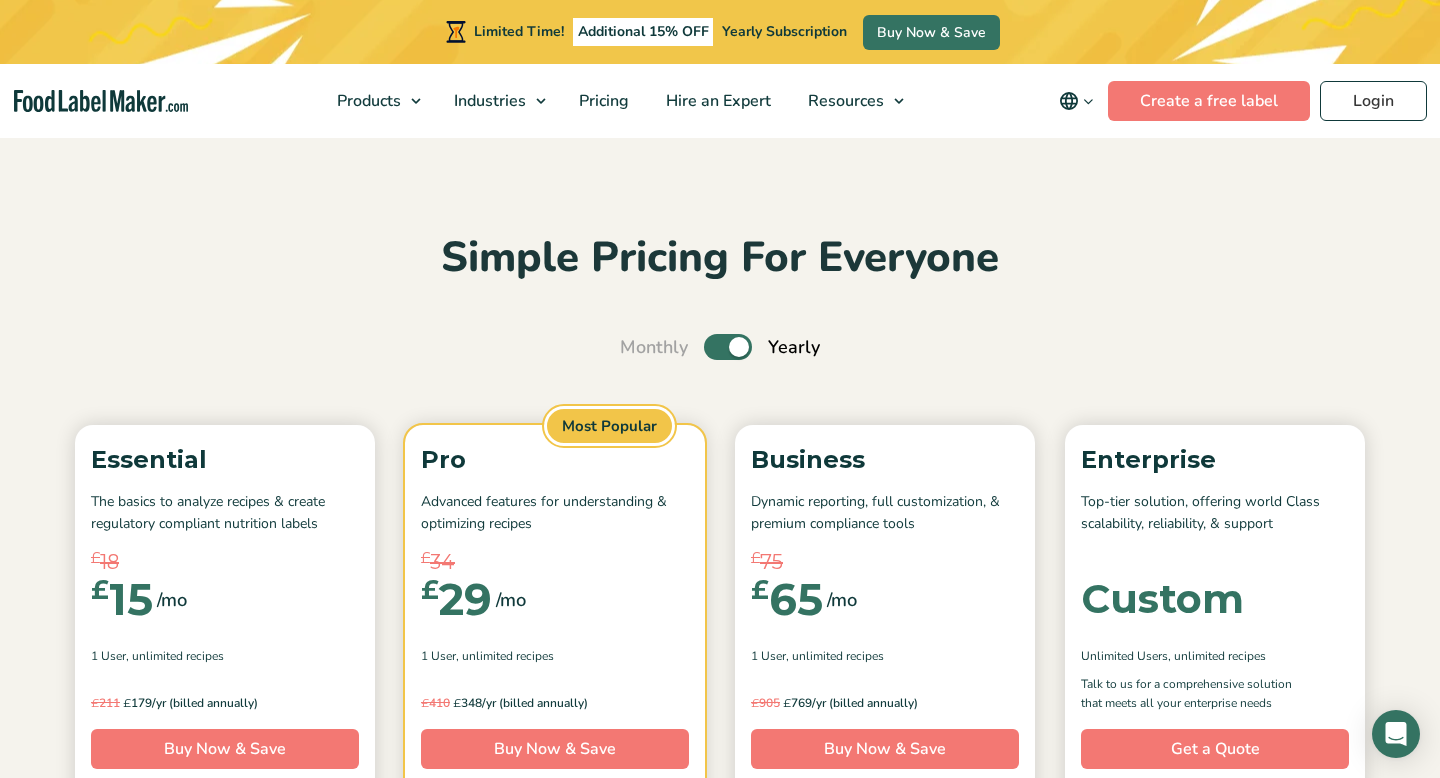 scroll, scrollTop: 0, scrollLeft: 0, axis: both 